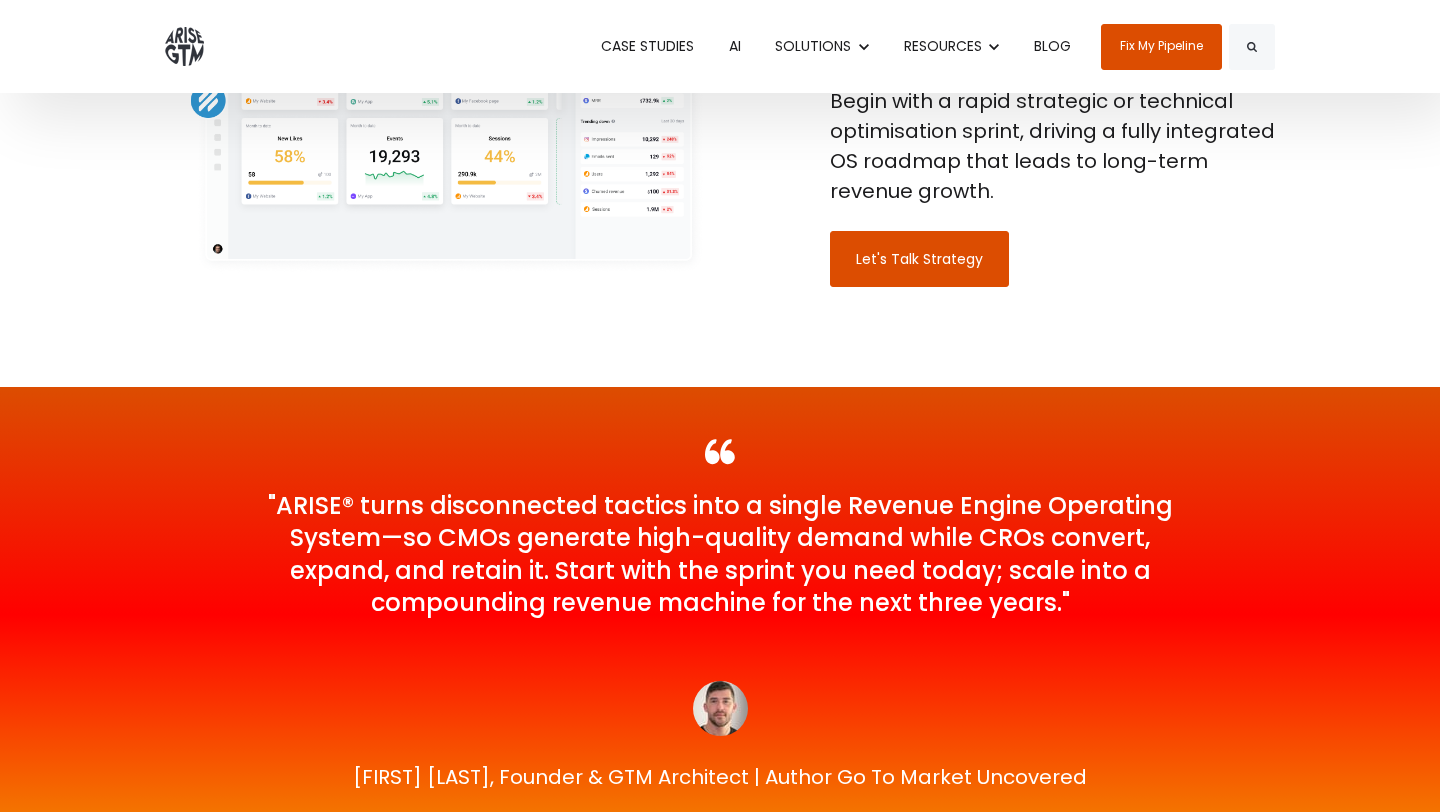 scroll, scrollTop: 1609, scrollLeft: 0, axis: vertical 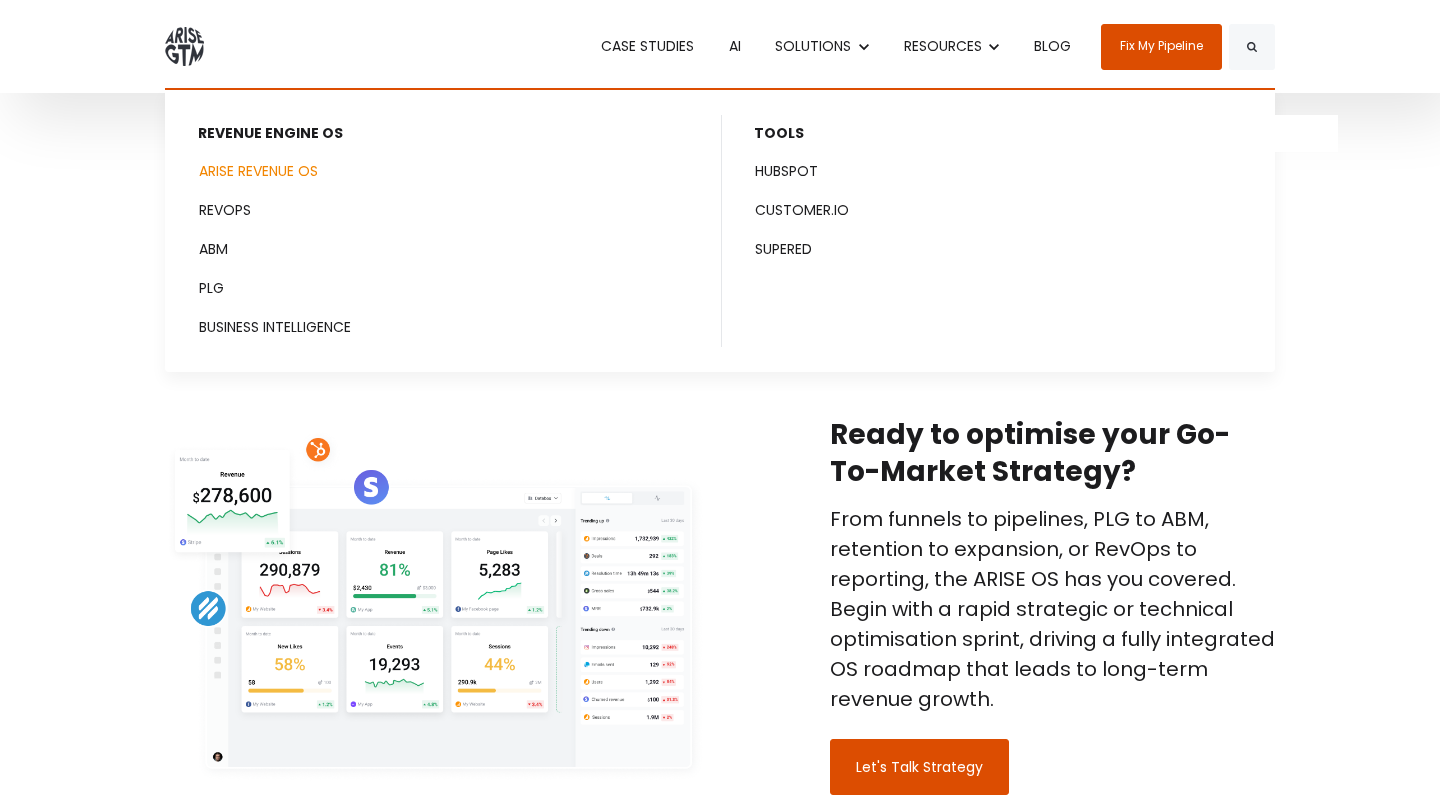 click on "ARISE REVENUE OS" at bounding box center (443, 171) 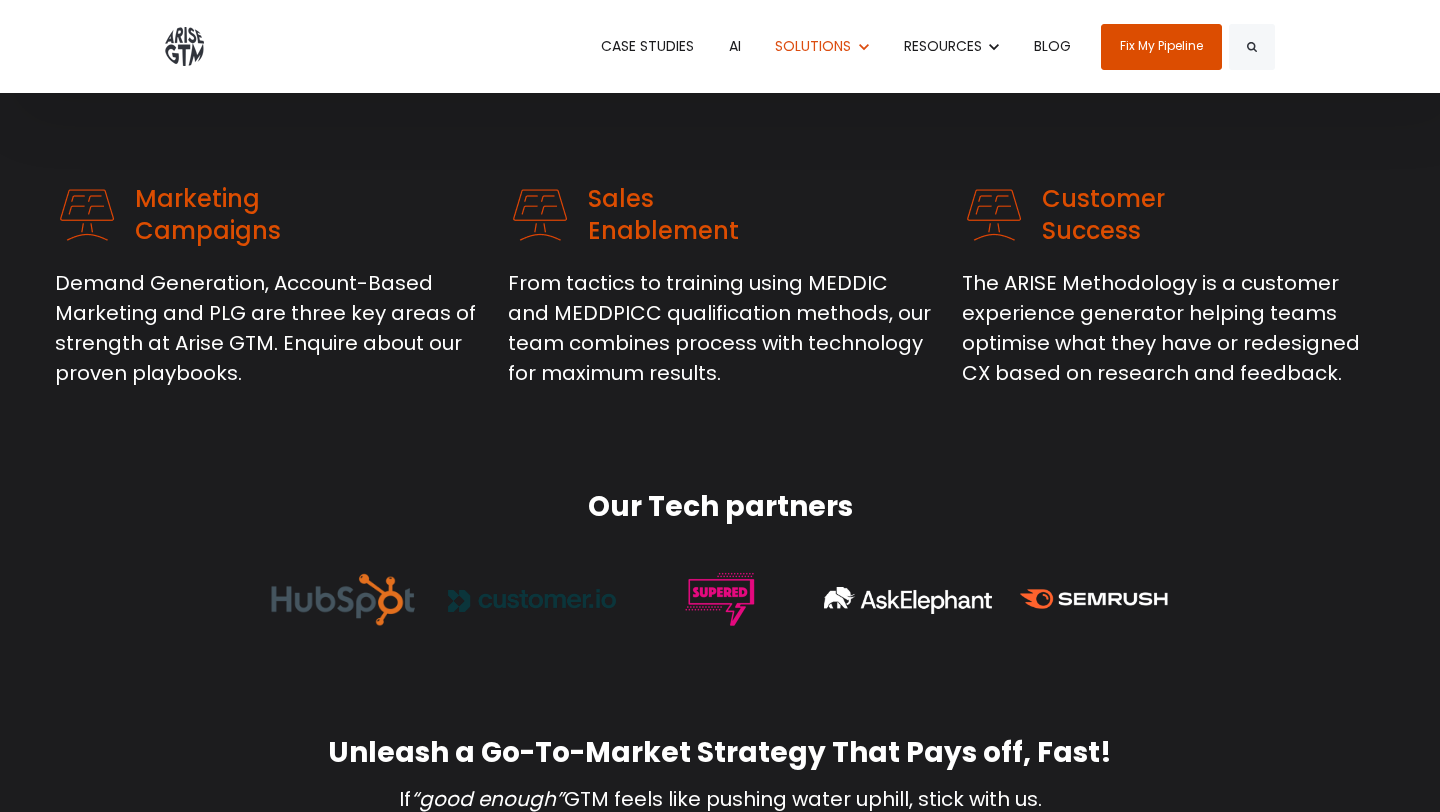 scroll, scrollTop: 0, scrollLeft: 0, axis: both 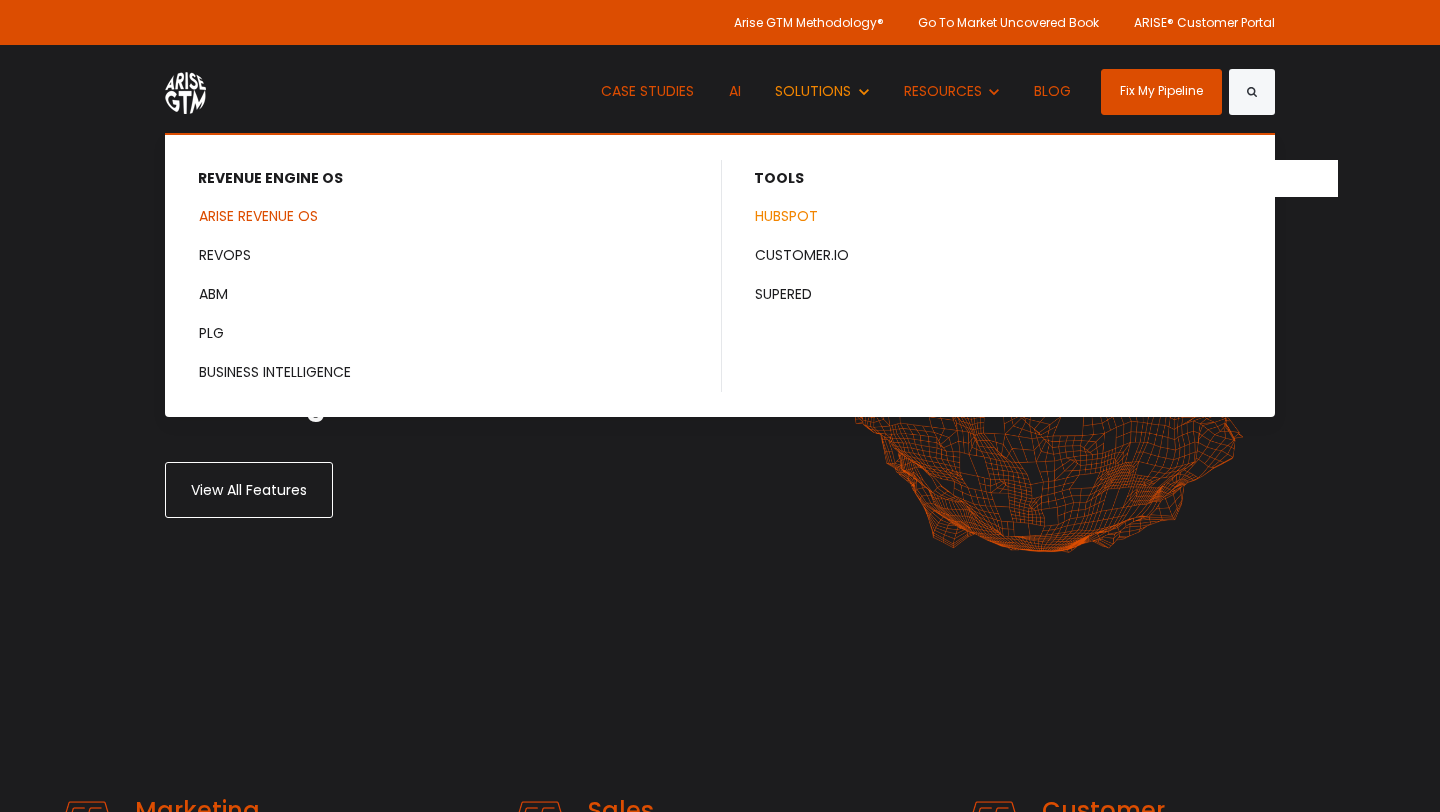 click on "HUBSPOT" at bounding box center [999, 216] 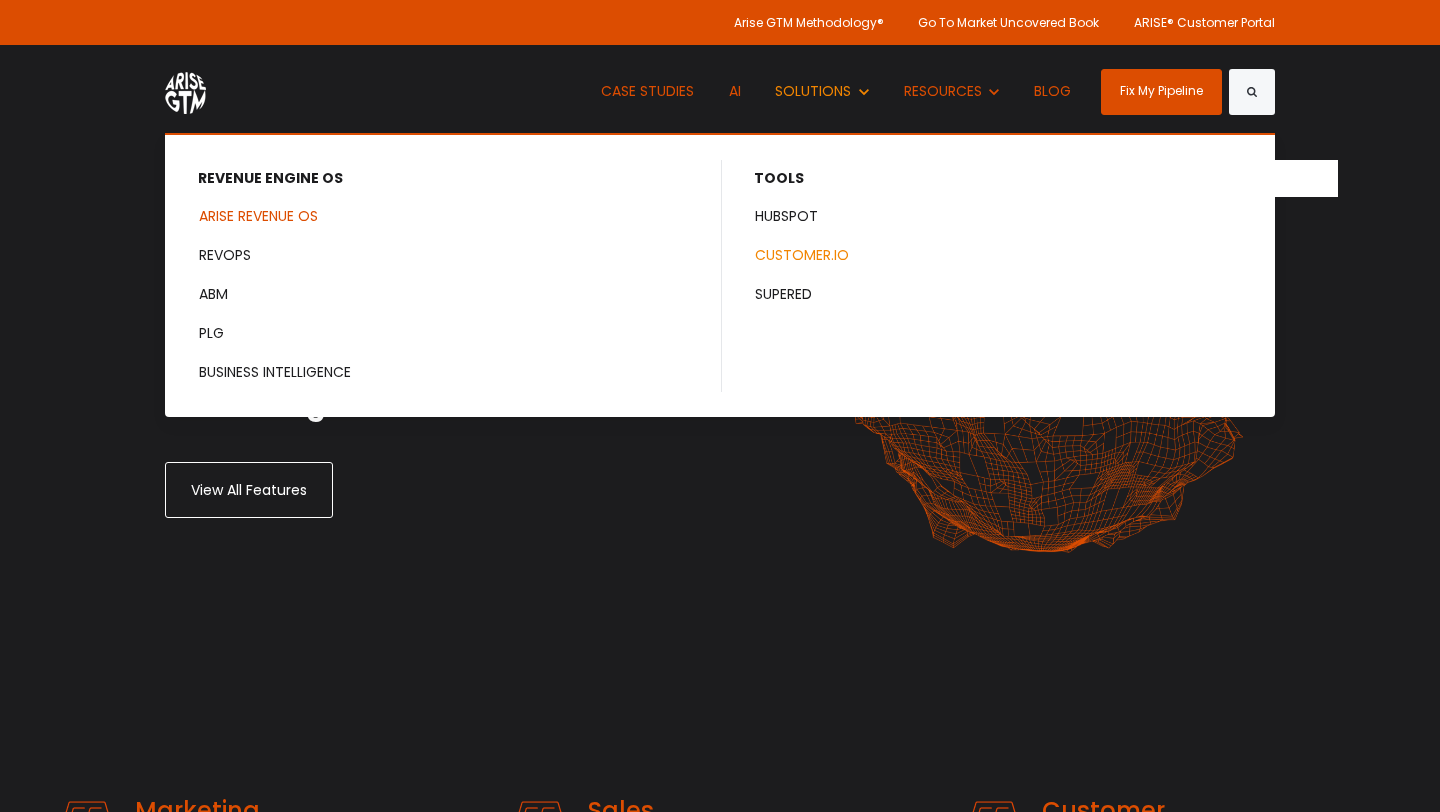 click on "CUSTOMER.IO" at bounding box center (999, 255) 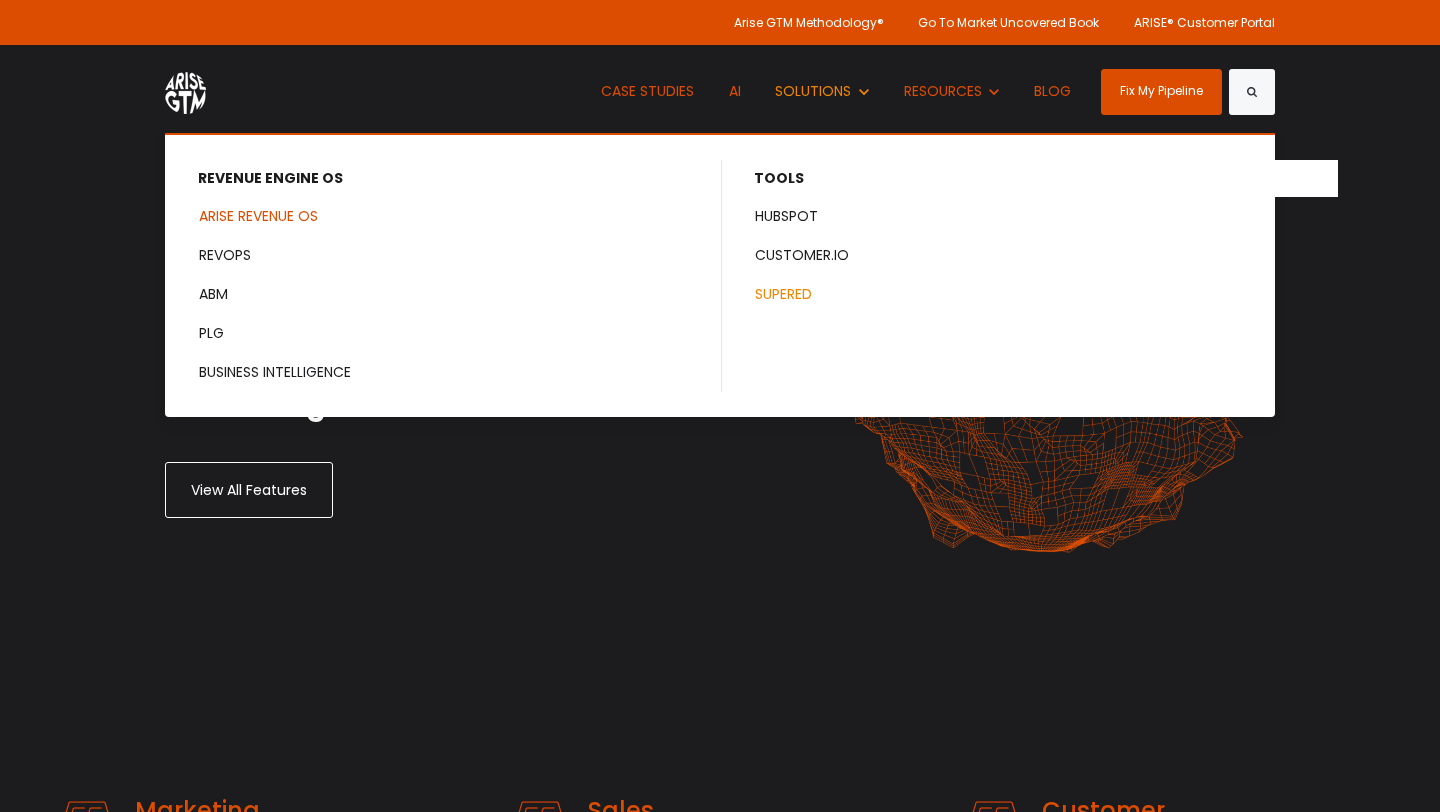 click on "SUPERED" at bounding box center (999, 294) 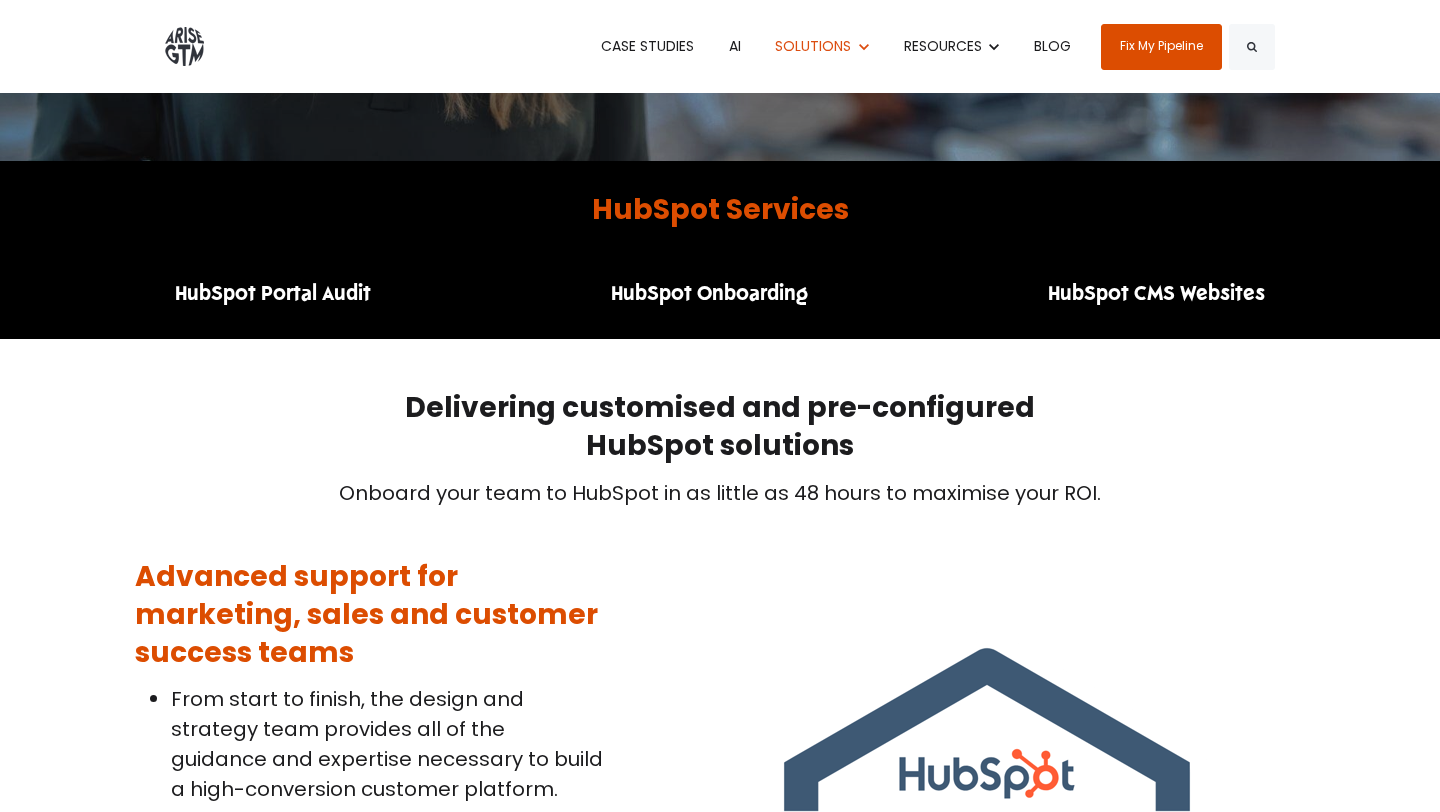 scroll, scrollTop: 0, scrollLeft: 0, axis: both 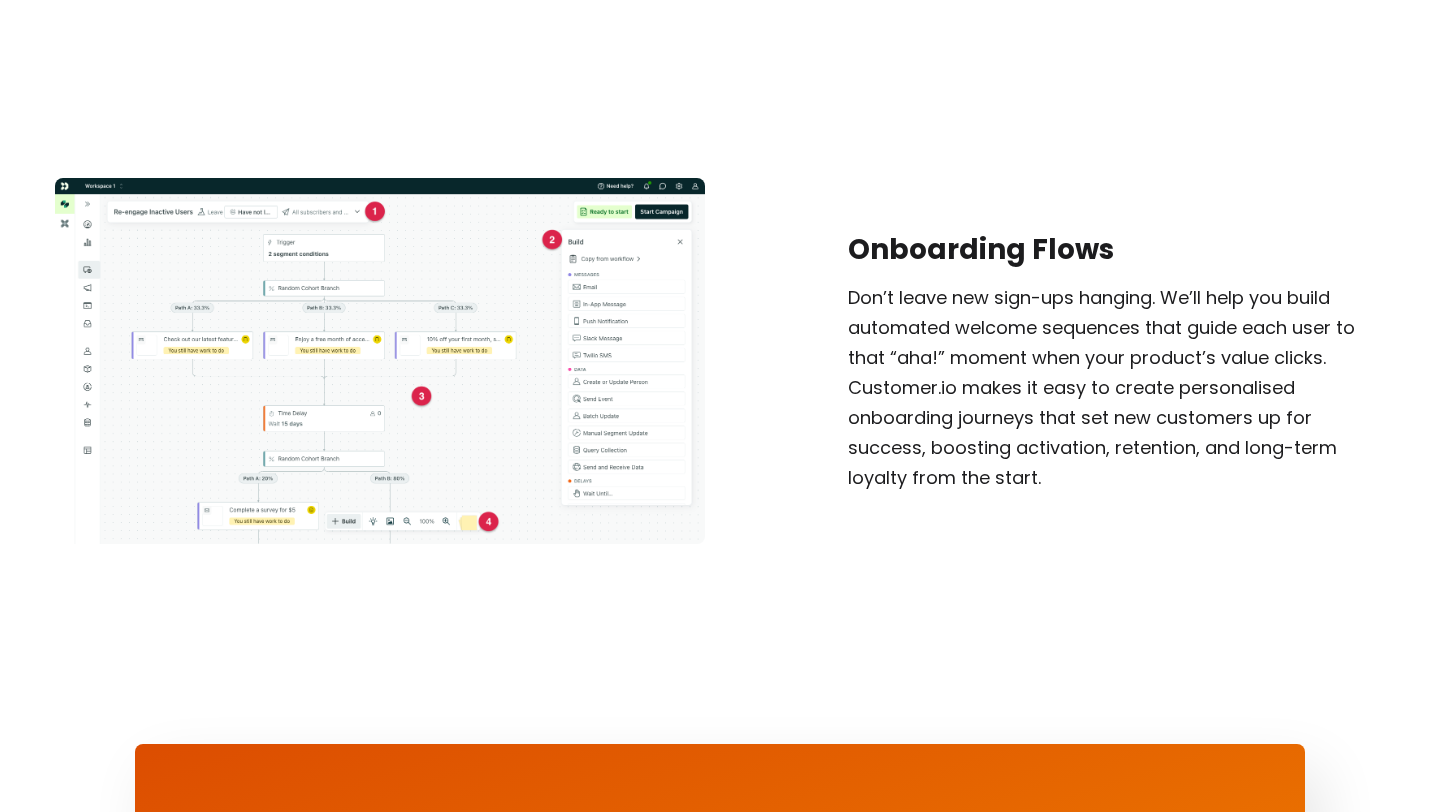 click on "Don’t leave new sign-ups hanging. We’ll help you build automated welcome sequences that guide each user to that “aha!” moment when your product’s value clicks. Customer.io makes it easy to create personalised onboarding journeys that set new customers up for success  , boosting activation, retention, and long-term loyalty from the start." at bounding box center (1116, 387) 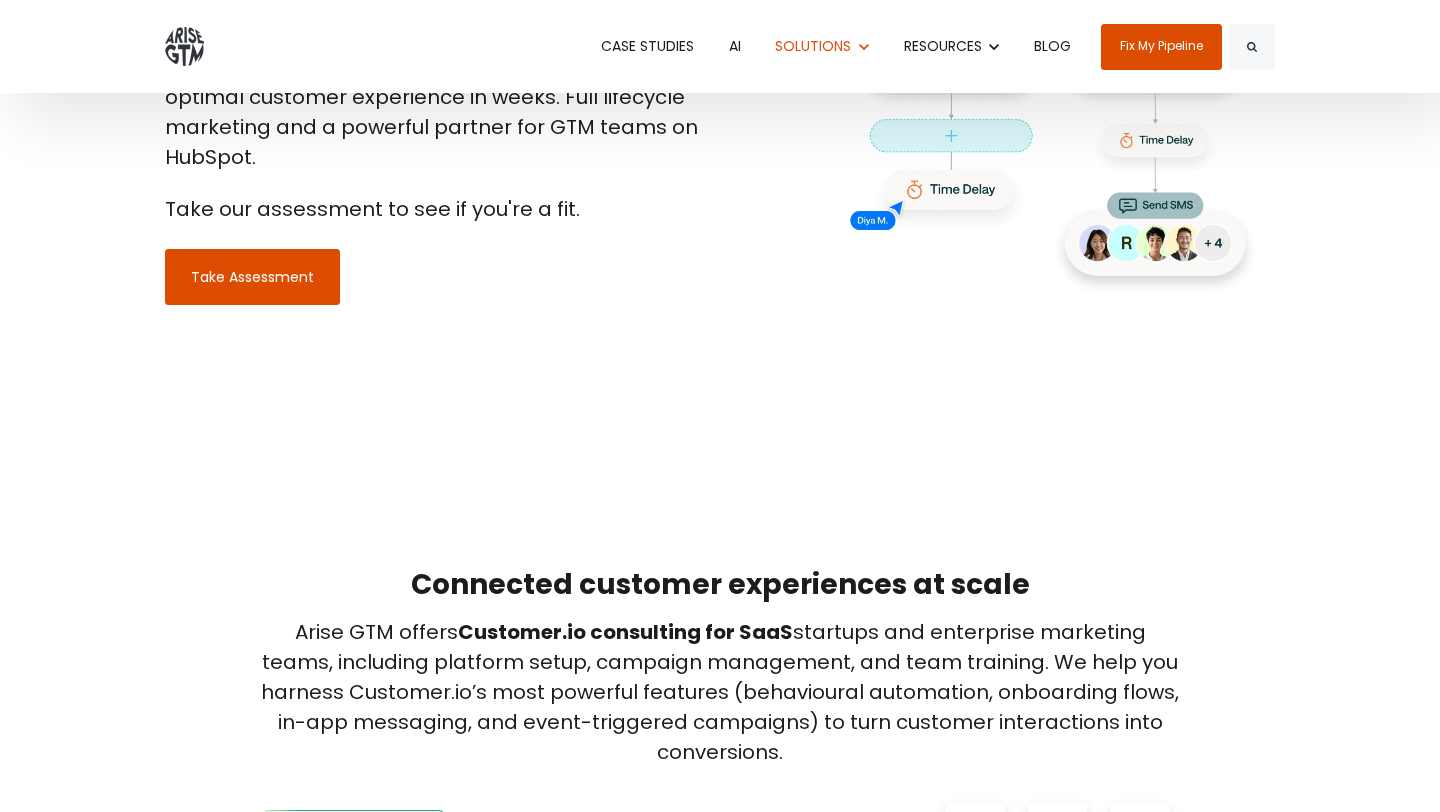 scroll, scrollTop: 0, scrollLeft: 0, axis: both 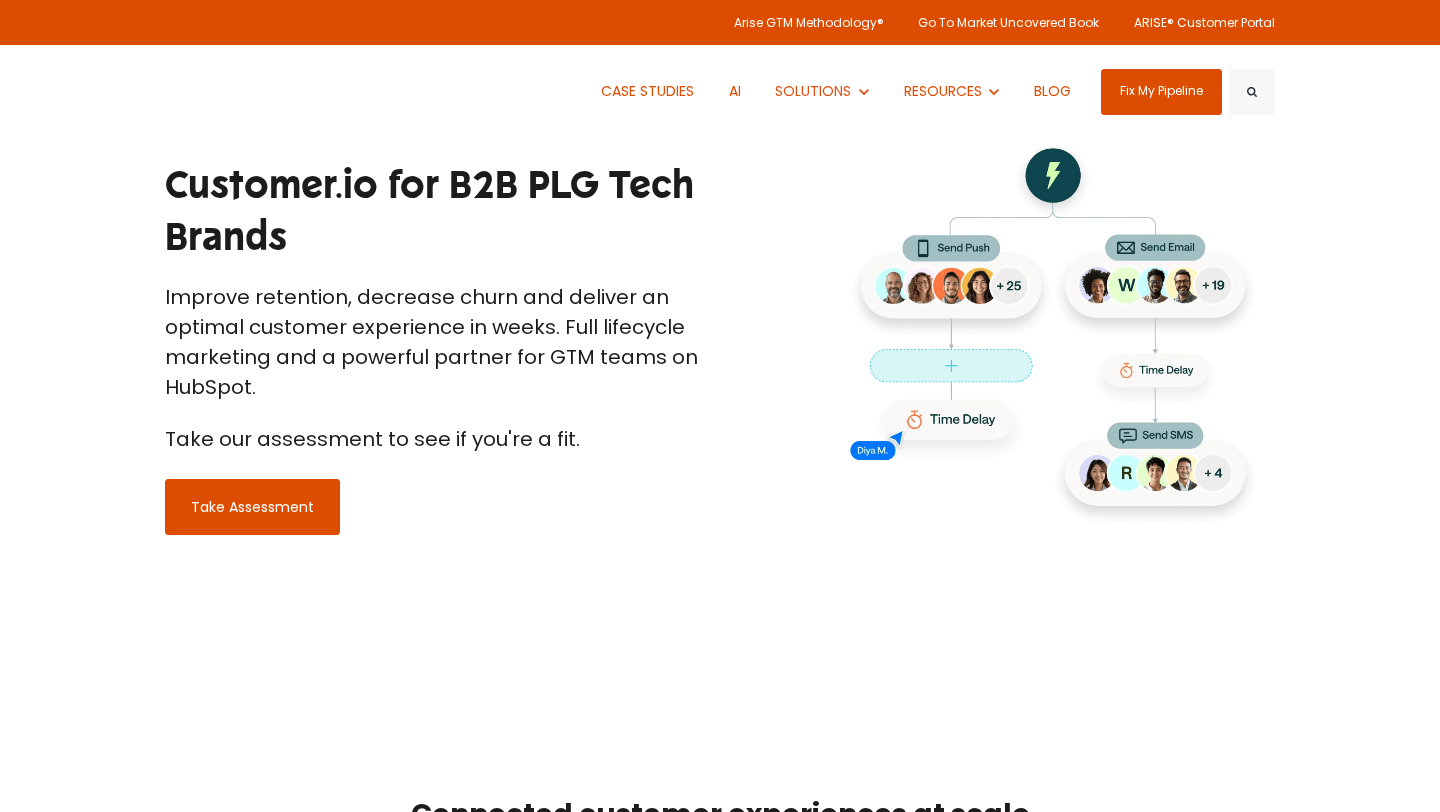 click on "Improve retention, decrease churn and deliver an optimal customer experience in weeks. Full lifecycle marketing and a powerful partner for GTM teams on HubSpot." at bounding box center [435, 342] 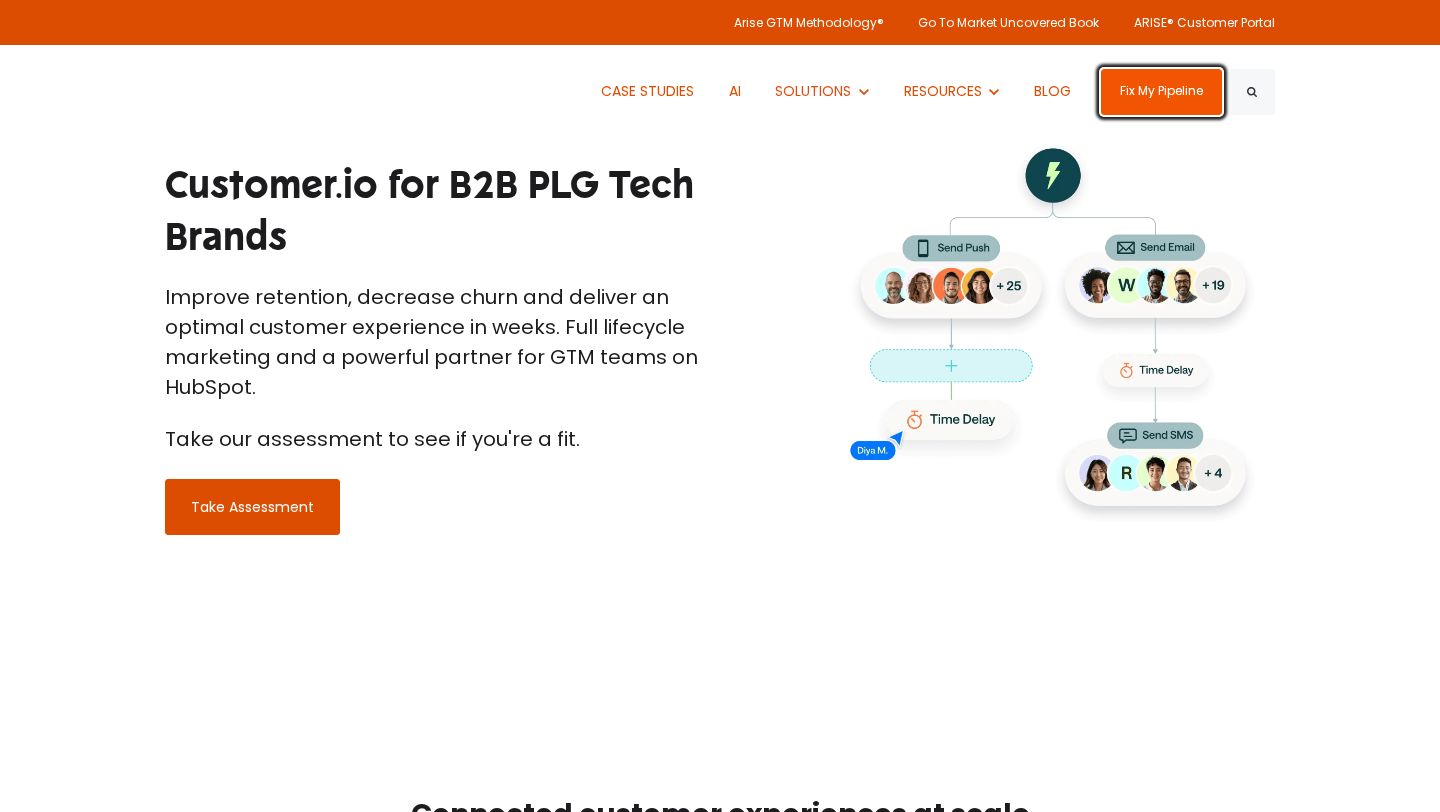 click on "Fix My Pipeline" at bounding box center [1161, 92] 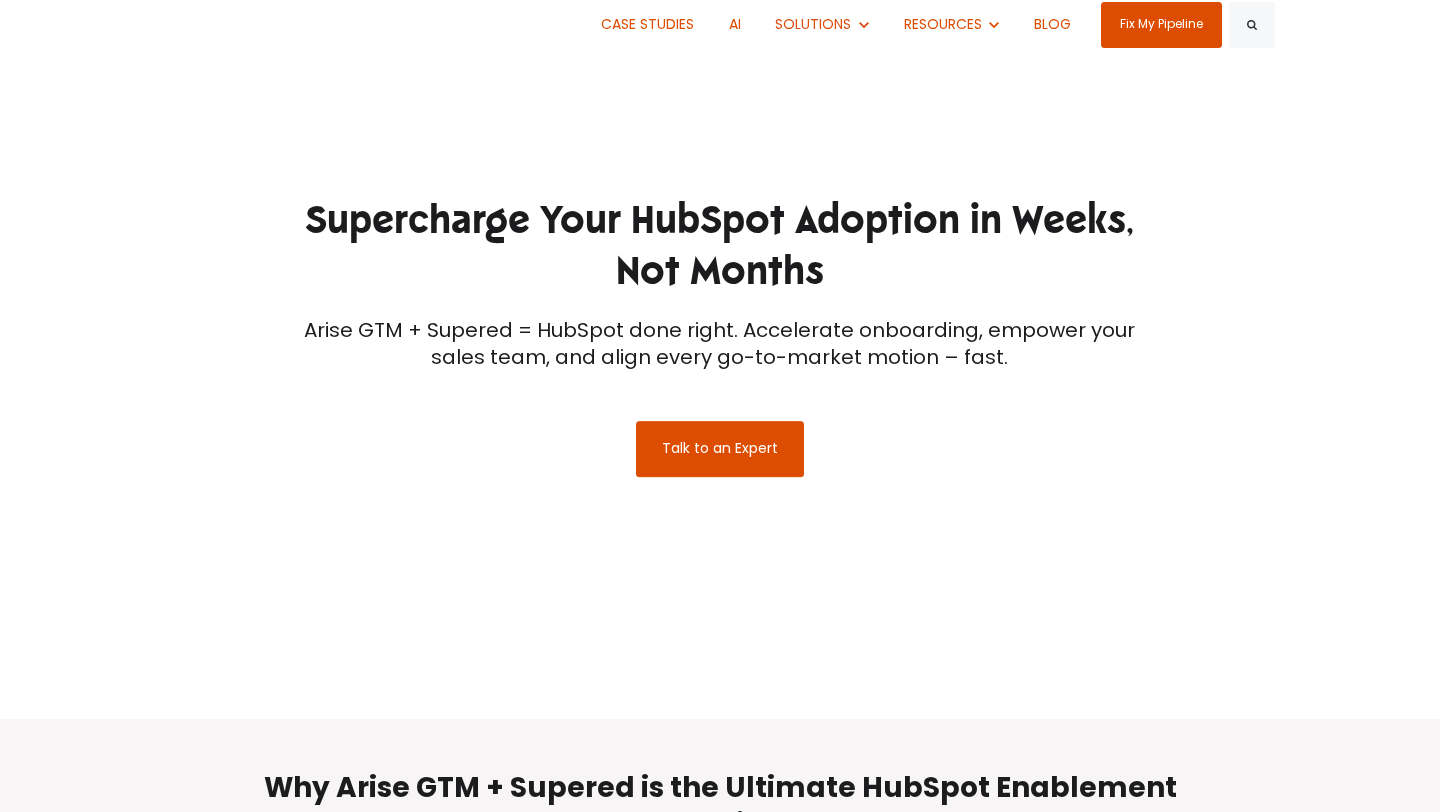 scroll, scrollTop: 73, scrollLeft: 0, axis: vertical 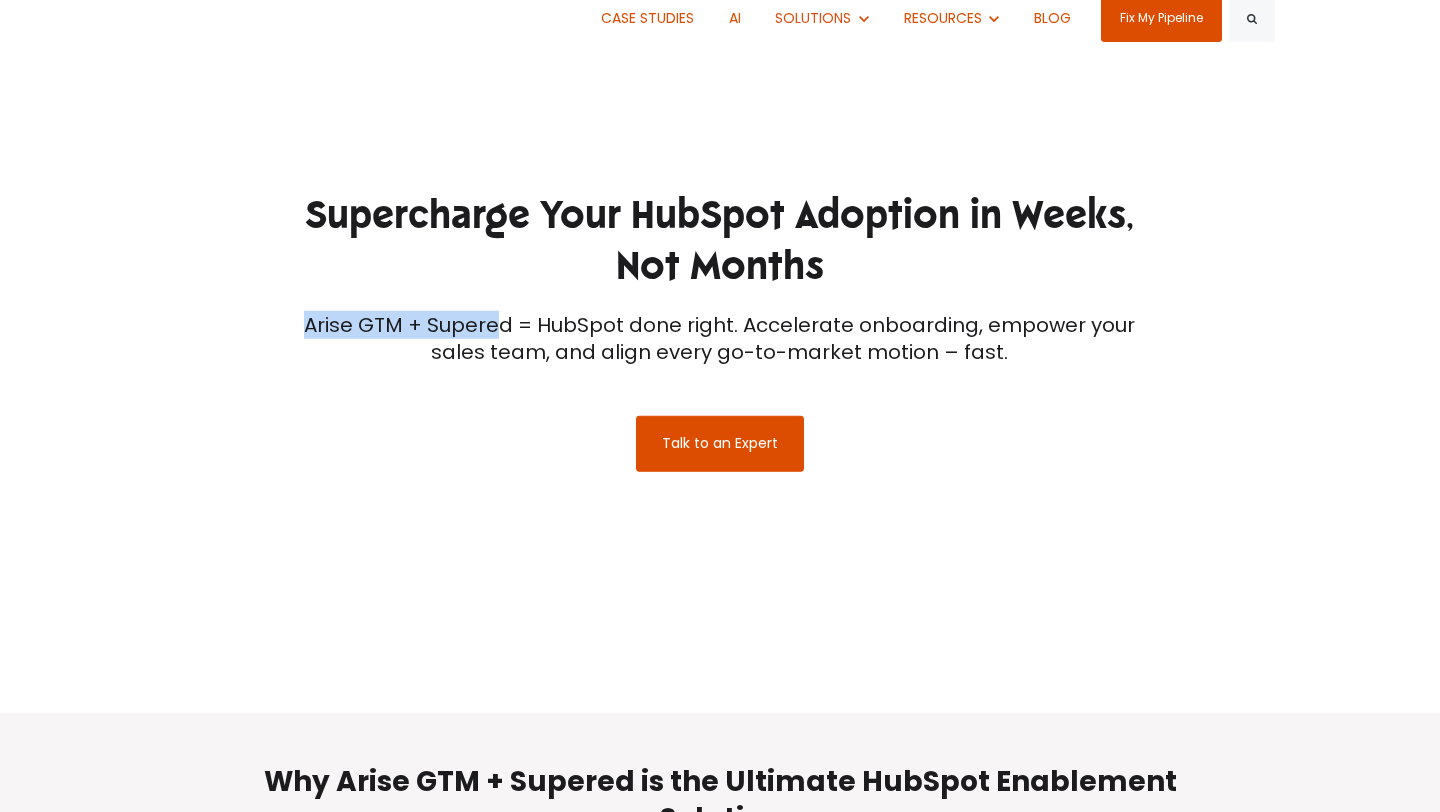 drag, startPoint x: 298, startPoint y: 323, endPoint x: 508, endPoint y: 328, distance: 210.05951 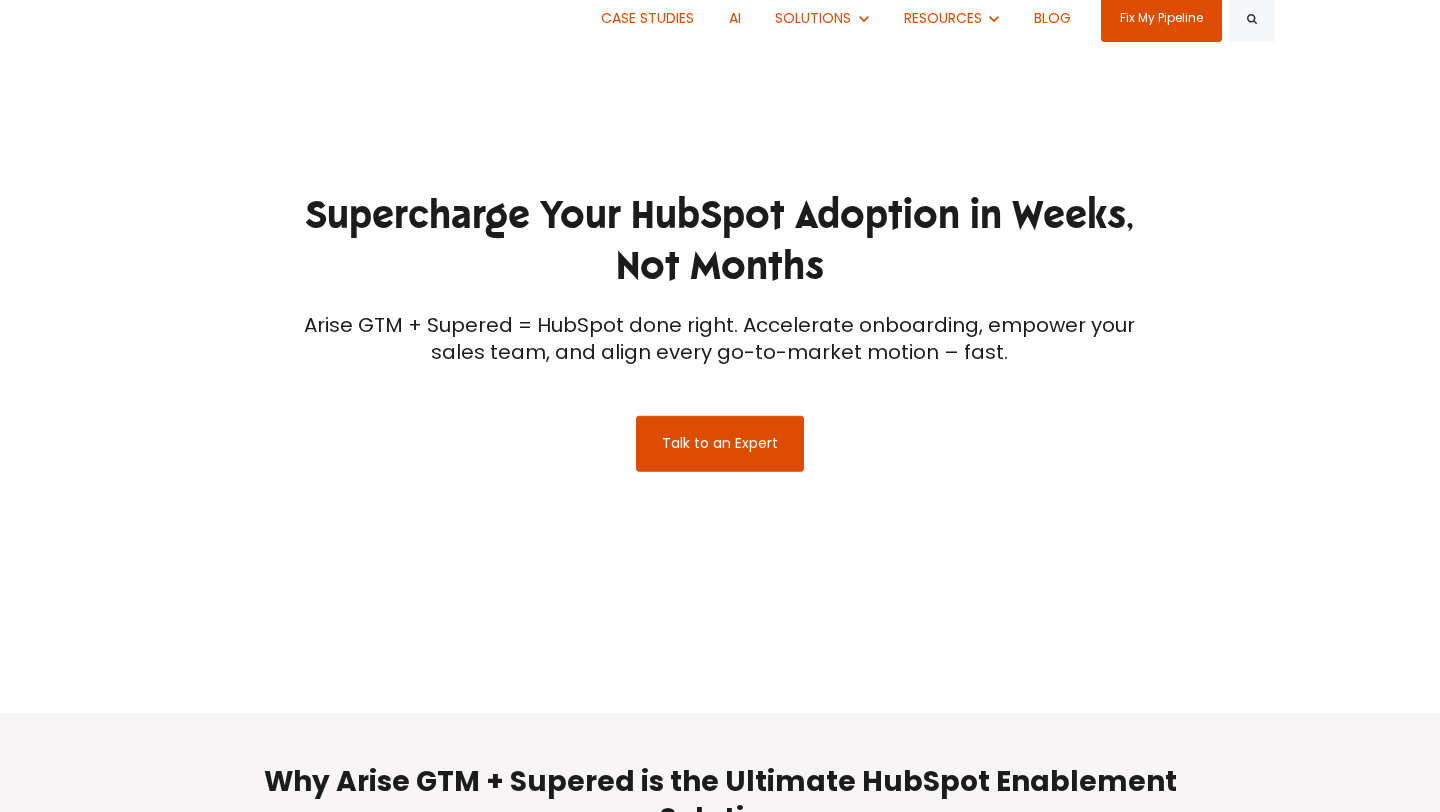 click on "Arise GTM + Supered = HubSpot done right. Accelerate onboarding, empower your sales team, and align every go-to-market motion – fast." at bounding box center [720, 338] 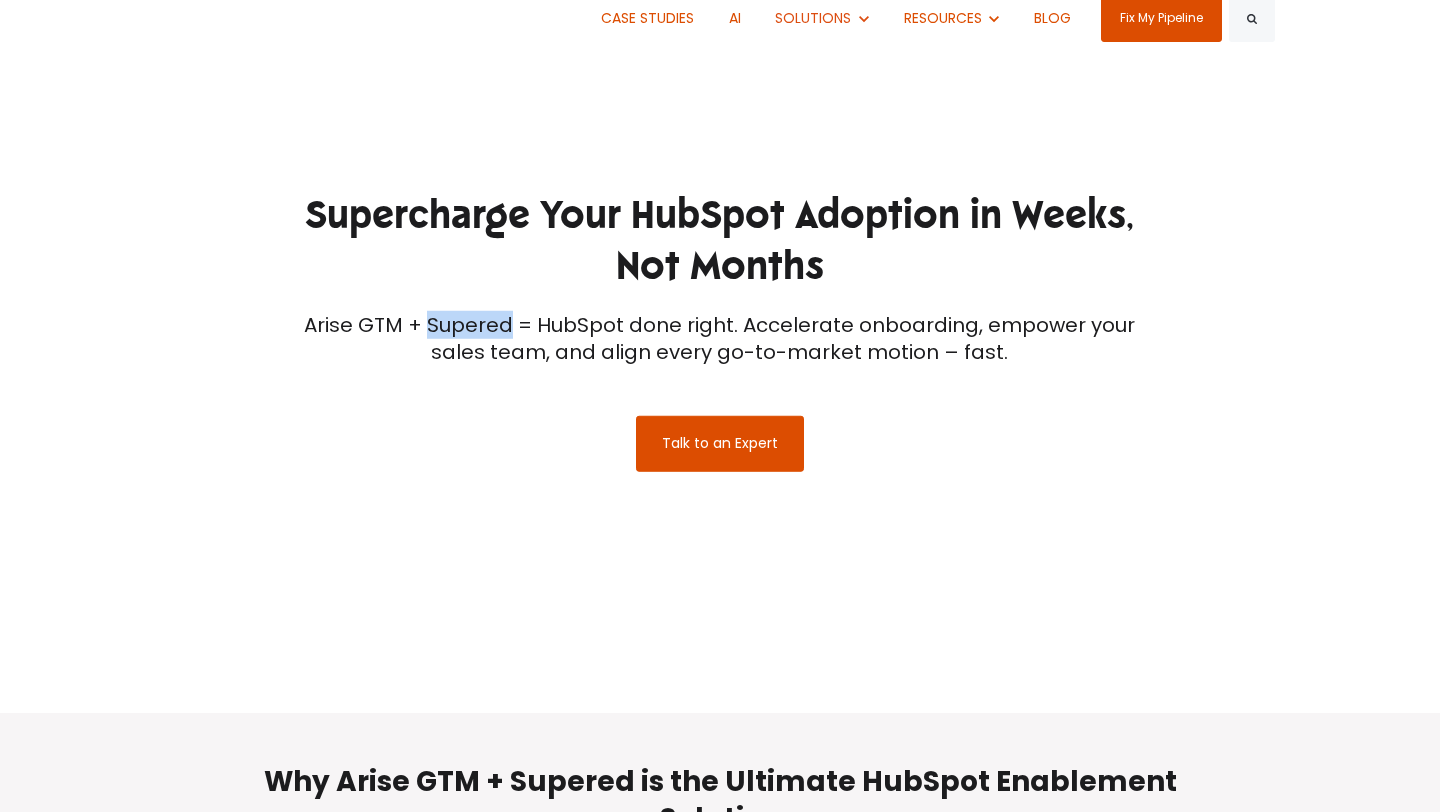 click on "Arise GTM + Supered = HubSpot done right. Accelerate onboarding, empower your sales team, and align every go-to-market motion – fast." at bounding box center [720, 338] 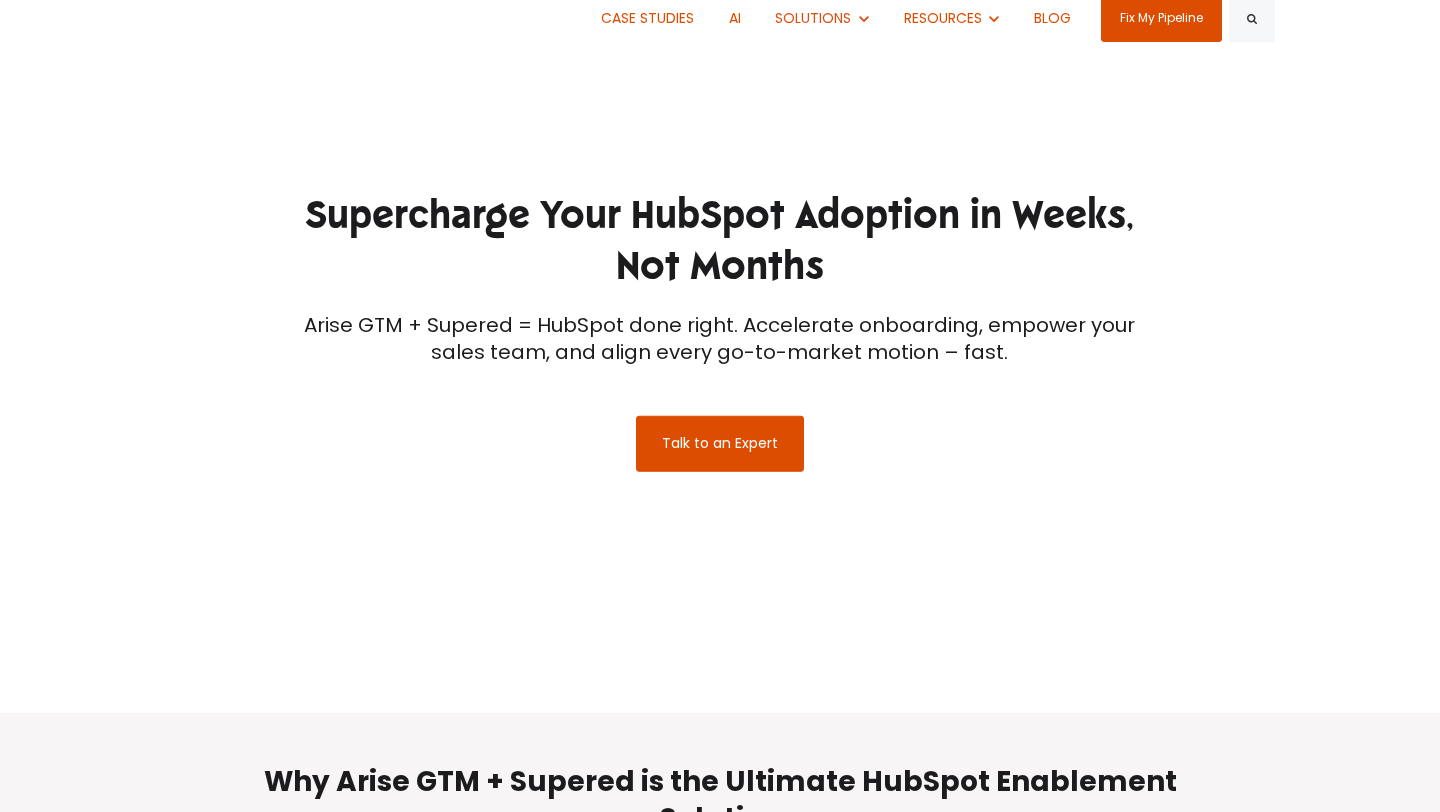 click on "Supercharge Your HubSpot Adoption in Weeks, Not Months
Arise GTM + Supered = HubSpot done right. Accelerate onboarding, empower your sales team, and align every go-to-market motion – fast.
Talk to an Expert" at bounding box center (720, 331) 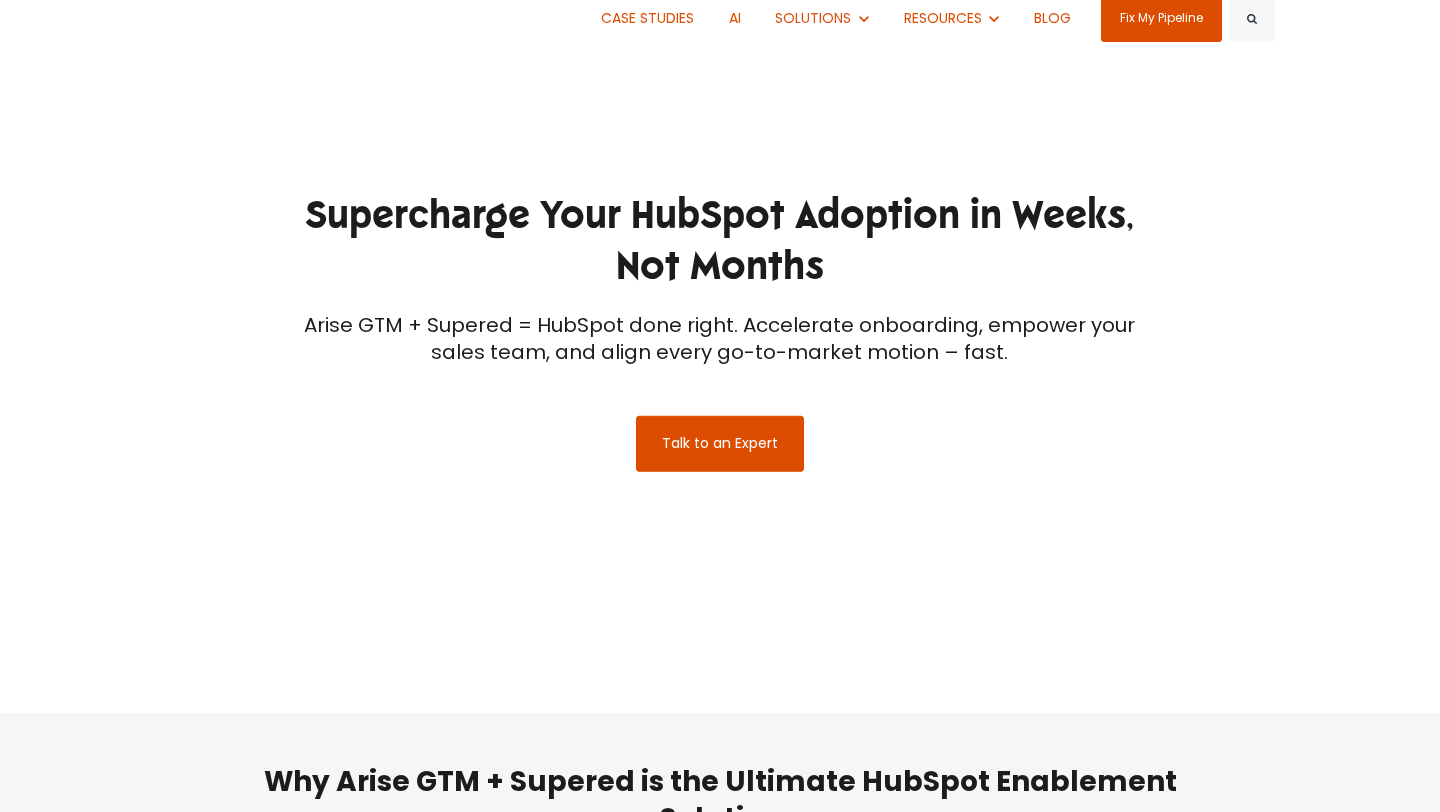 click on "Arise GTM + Supered = HubSpot done right. Accelerate onboarding, empower your sales team, and align every go-to-market motion – fast." at bounding box center (720, 338) 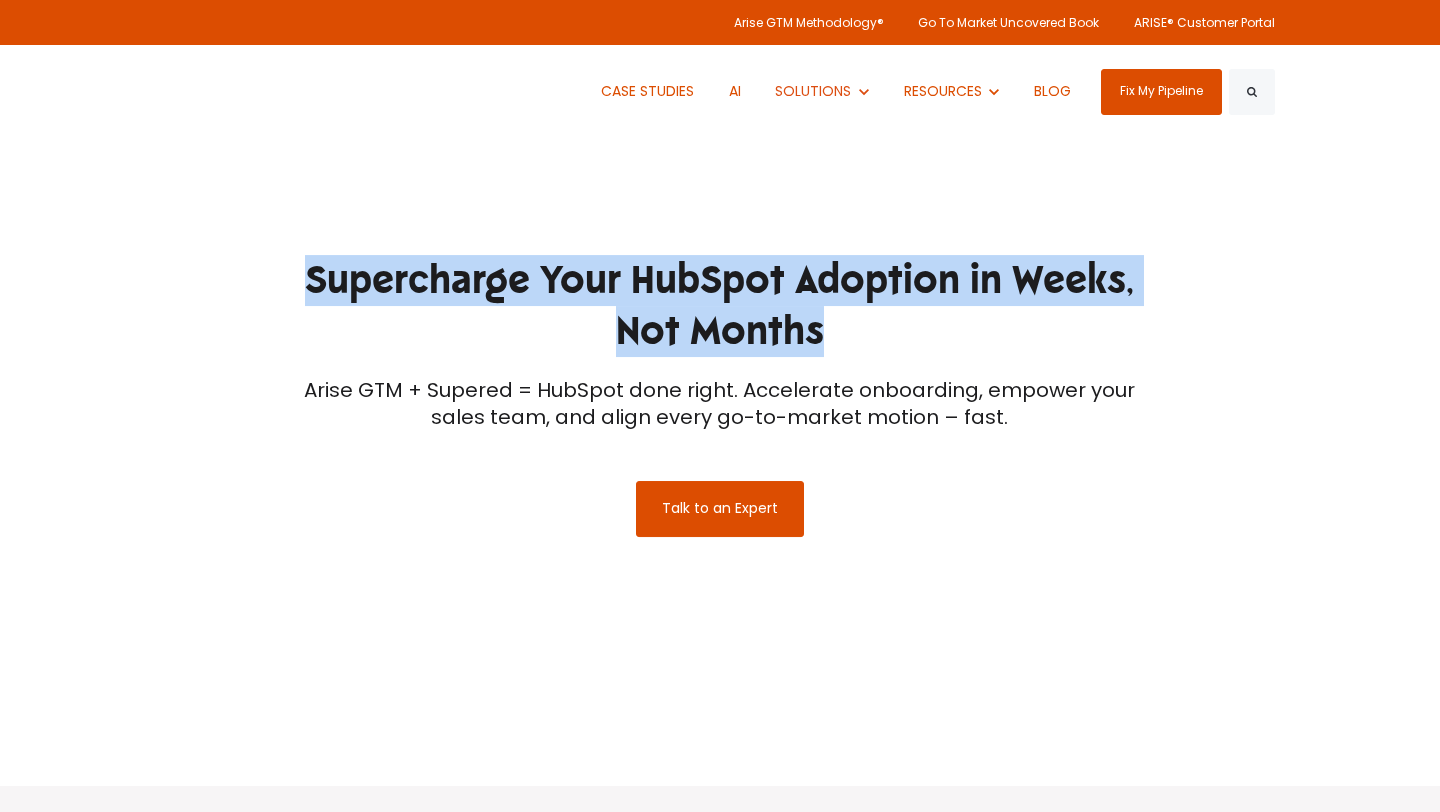 drag, startPoint x: 311, startPoint y: 278, endPoint x: 1011, endPoint y: 338, distance: 702.5667 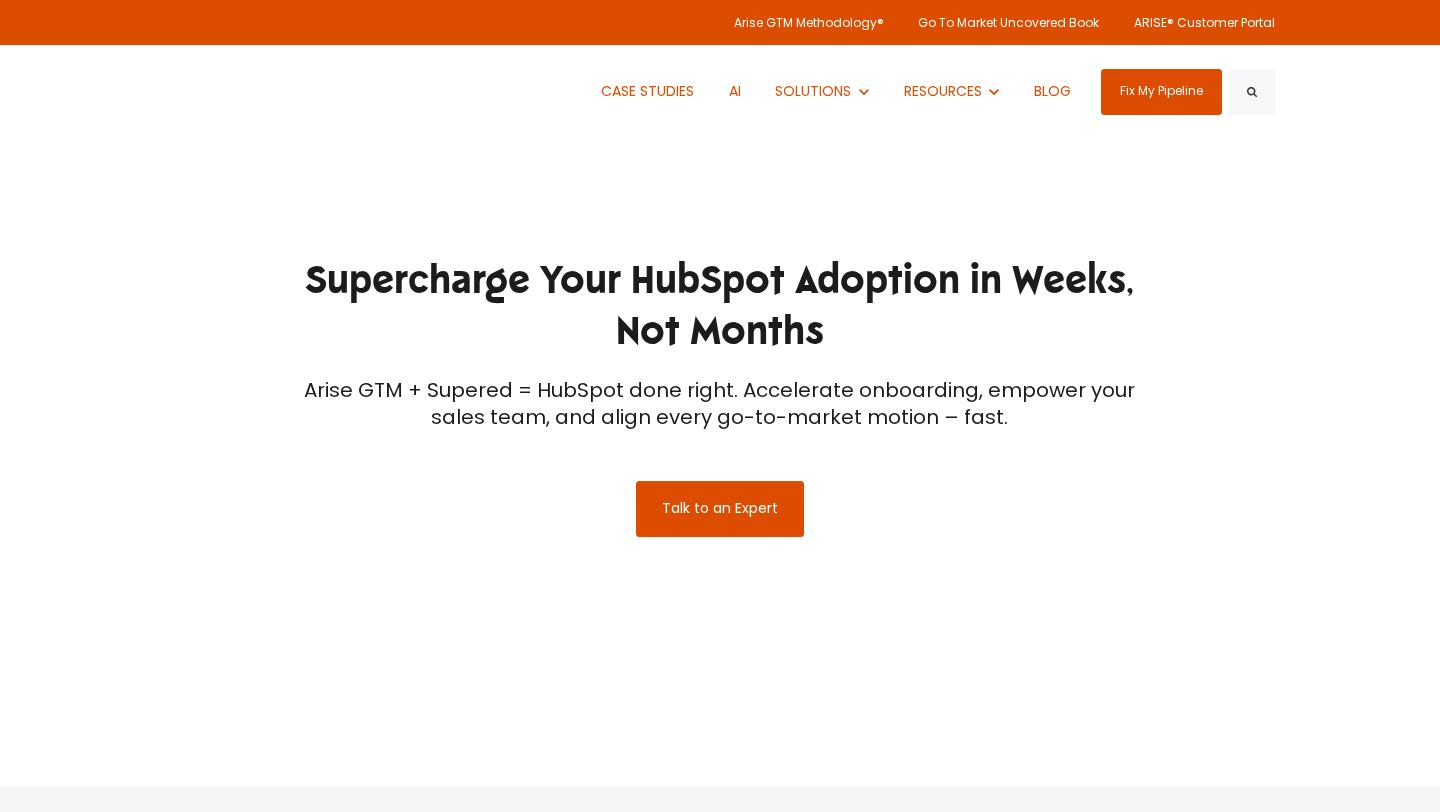 click on "Arise GTM + Supered = HubSpot done right. Accelerate onboarding, empower your sales team, and align every go-to-market motion – fast." at bounding box center [720, 404] 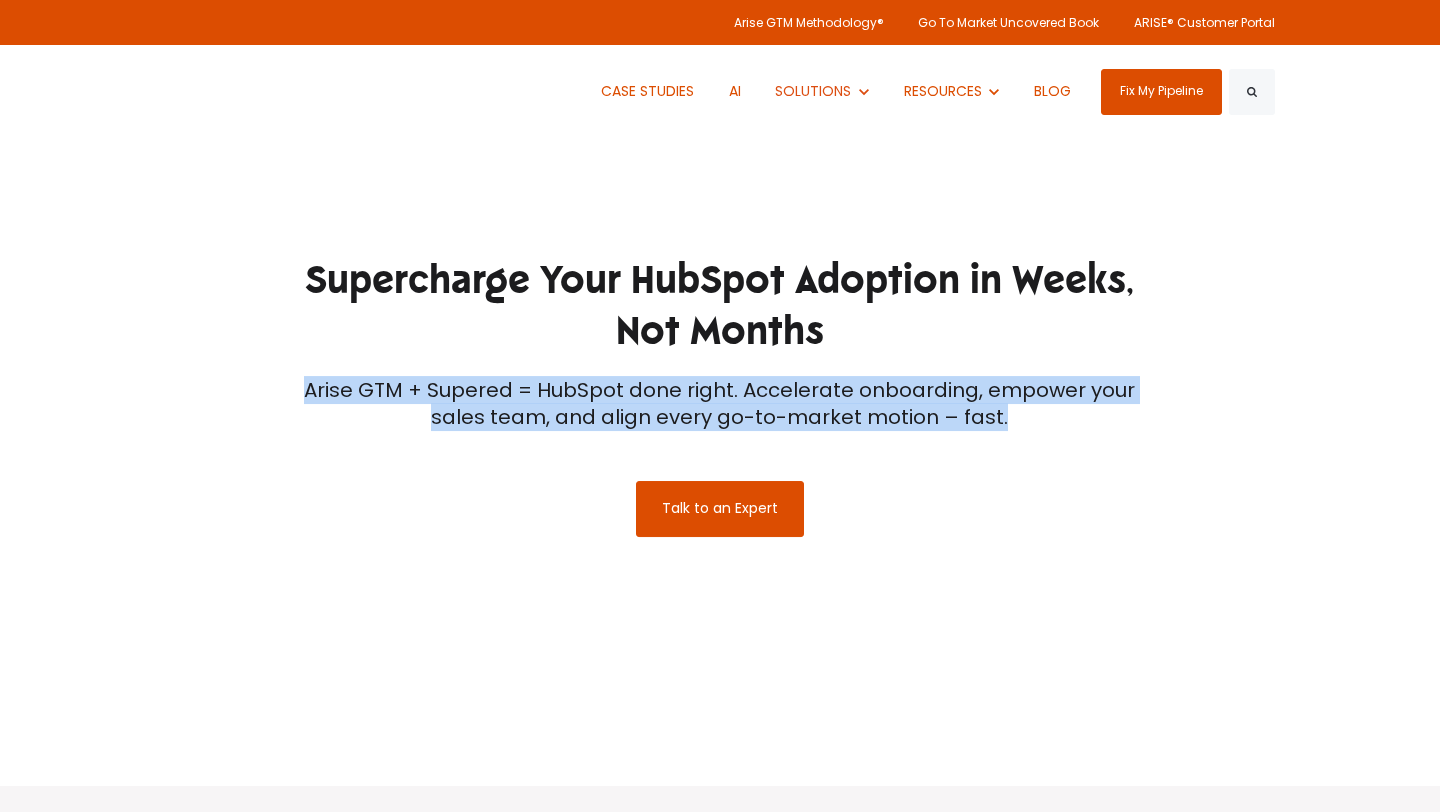 drag, startPoint x: 302, startPoint y: 382, endPoint x: 1073, endPoint y: 418, distance: 771.84 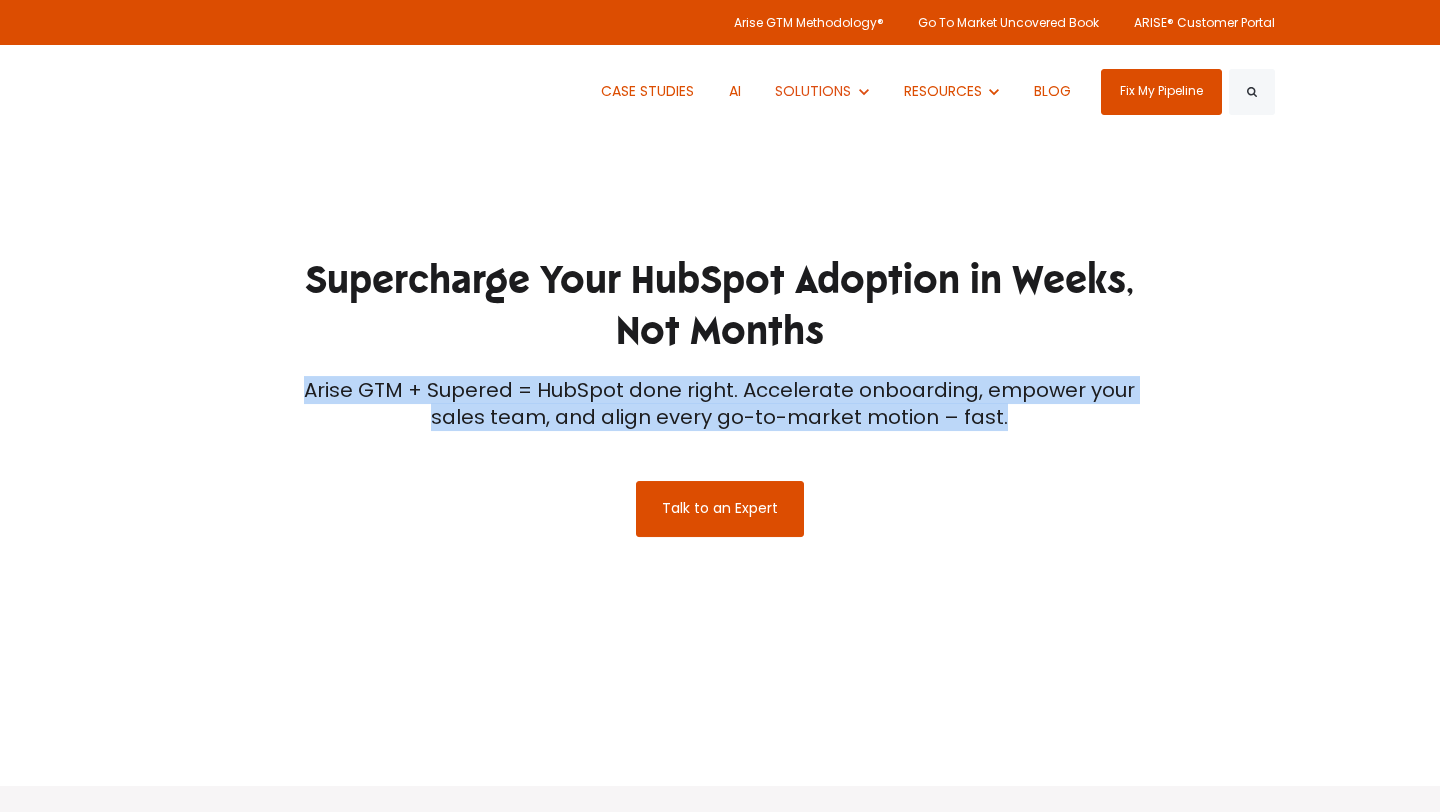 click on "Arise GTM + Supered = HubSpot done right. Accelerate onboarding, empower your sales team, and align every go-to-market motion – fast." at bounding box center (720, 404) 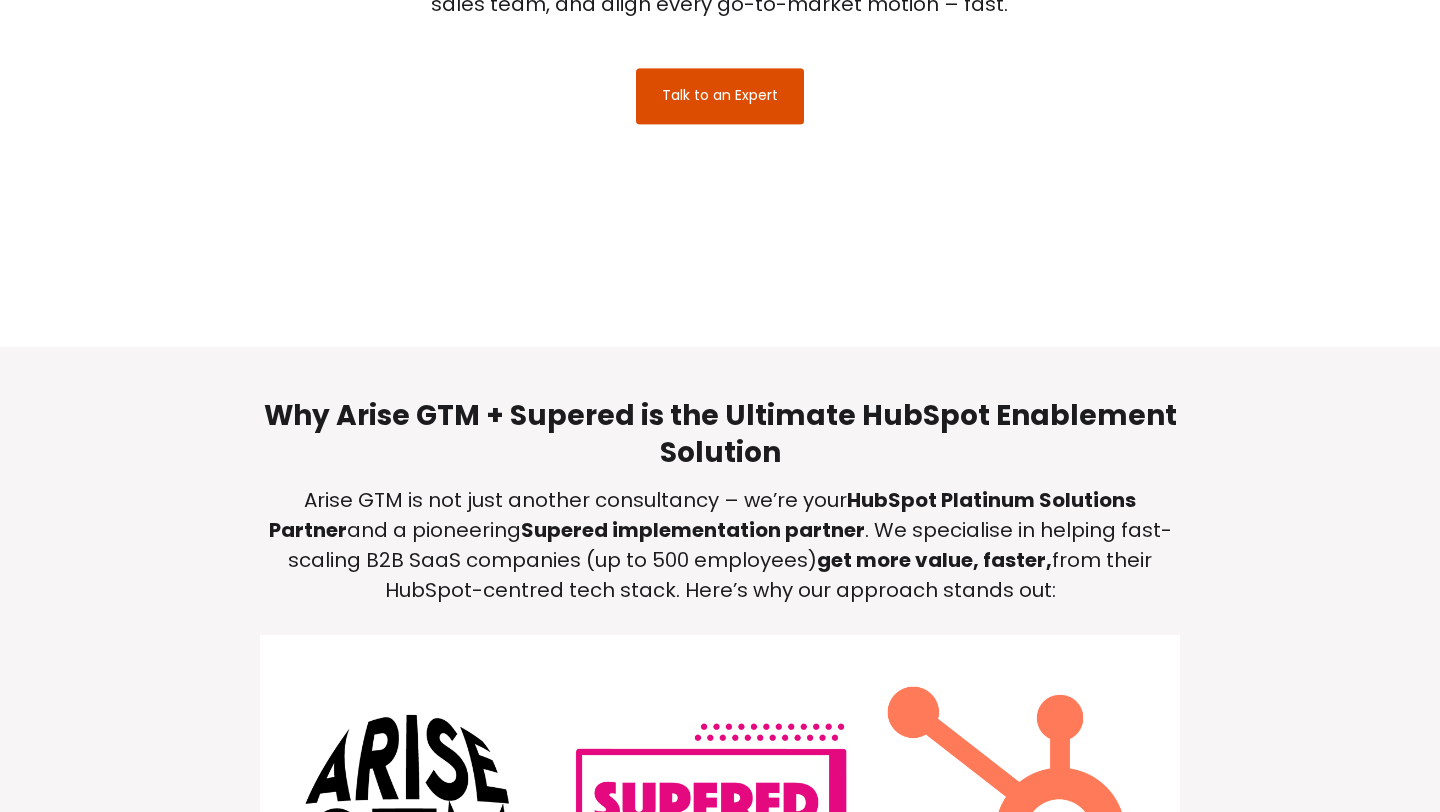 scroll, scrollTop: 669, scrollLeft: 0, axis: vertical 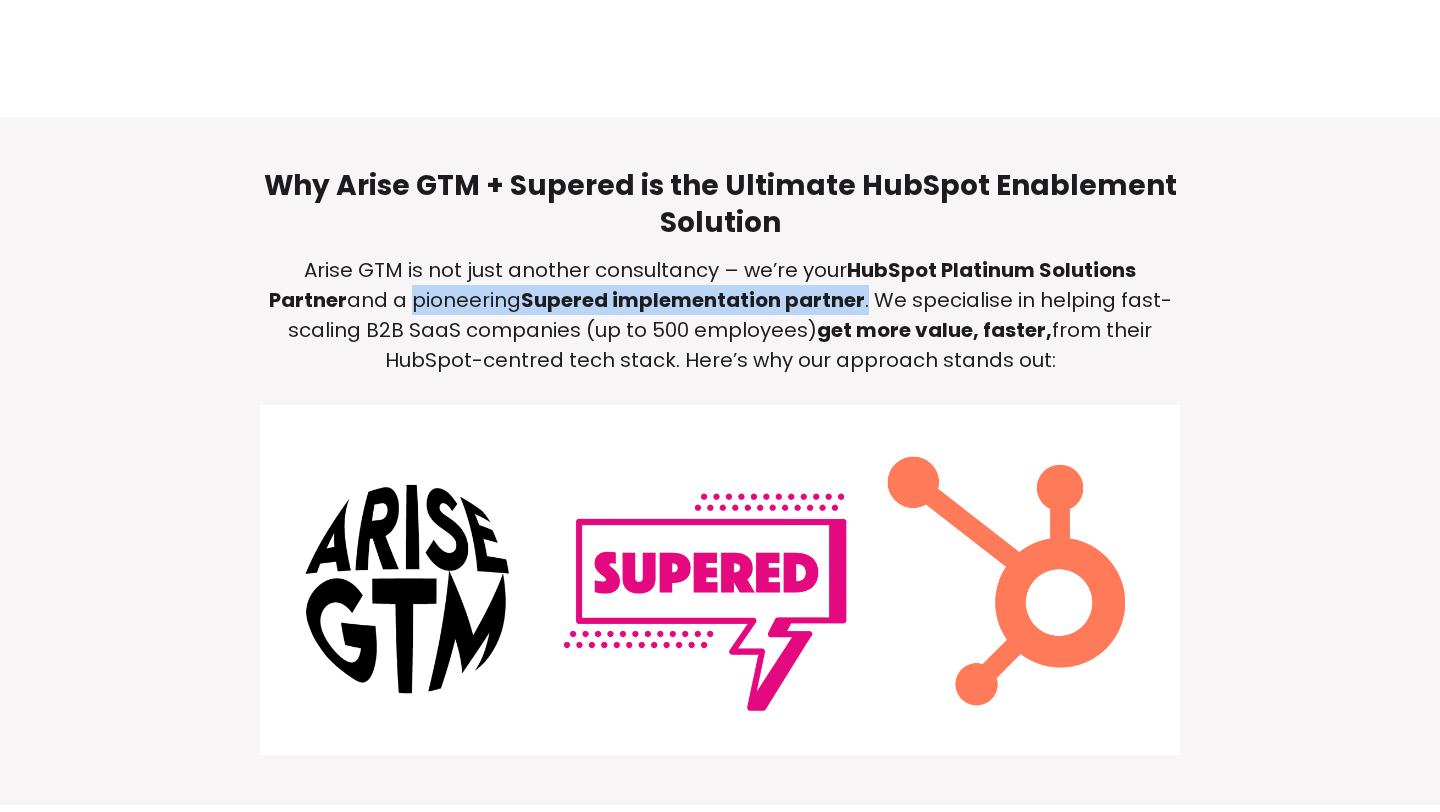 drag, startPoint x: 328, startPoint y: 302, endPoint x: 795, endPoint y: 298, distance: 467.01712 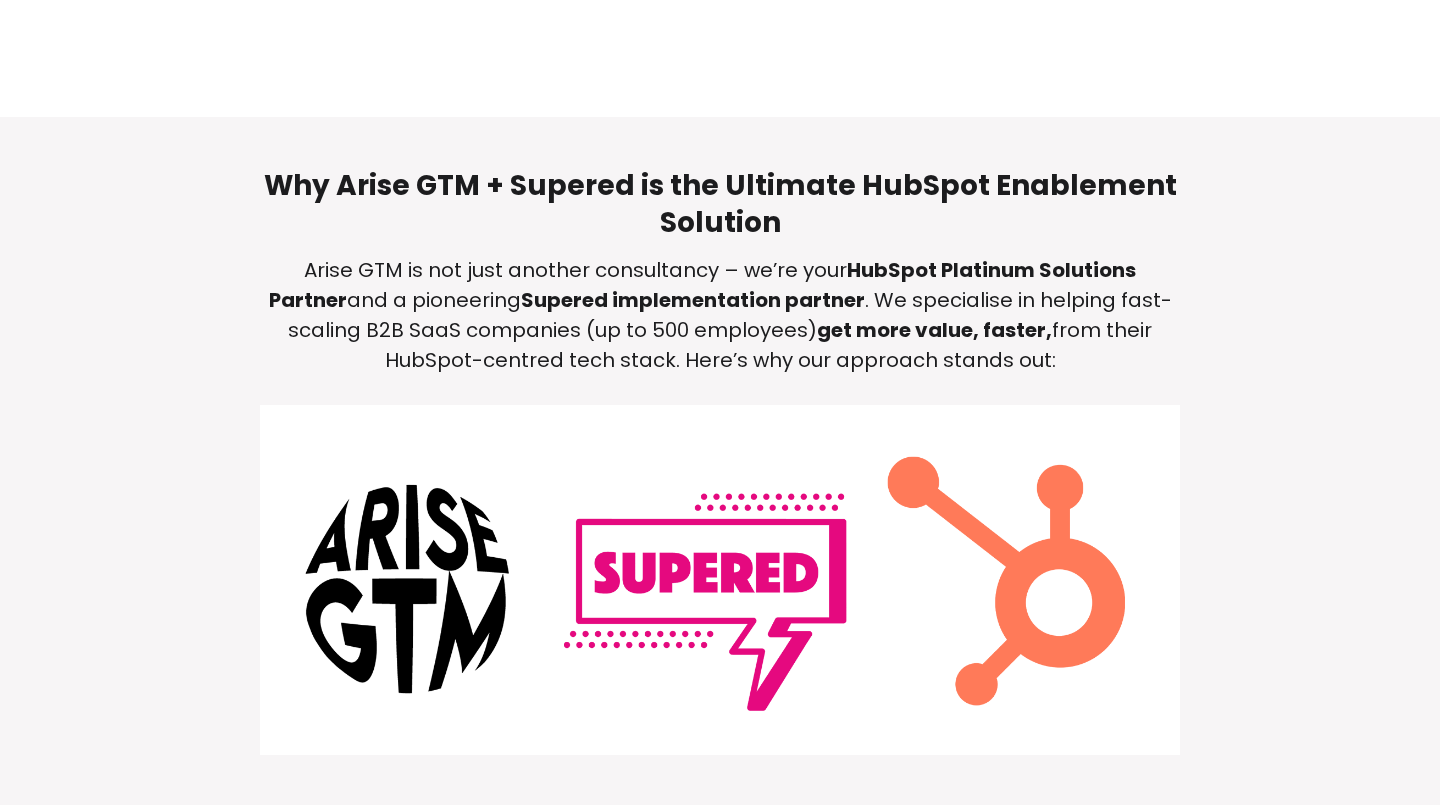 drag, startPoint x: 795, startPoint y: 298, endPoint x: 1051, endPoint y: 377, distance: 267.9123 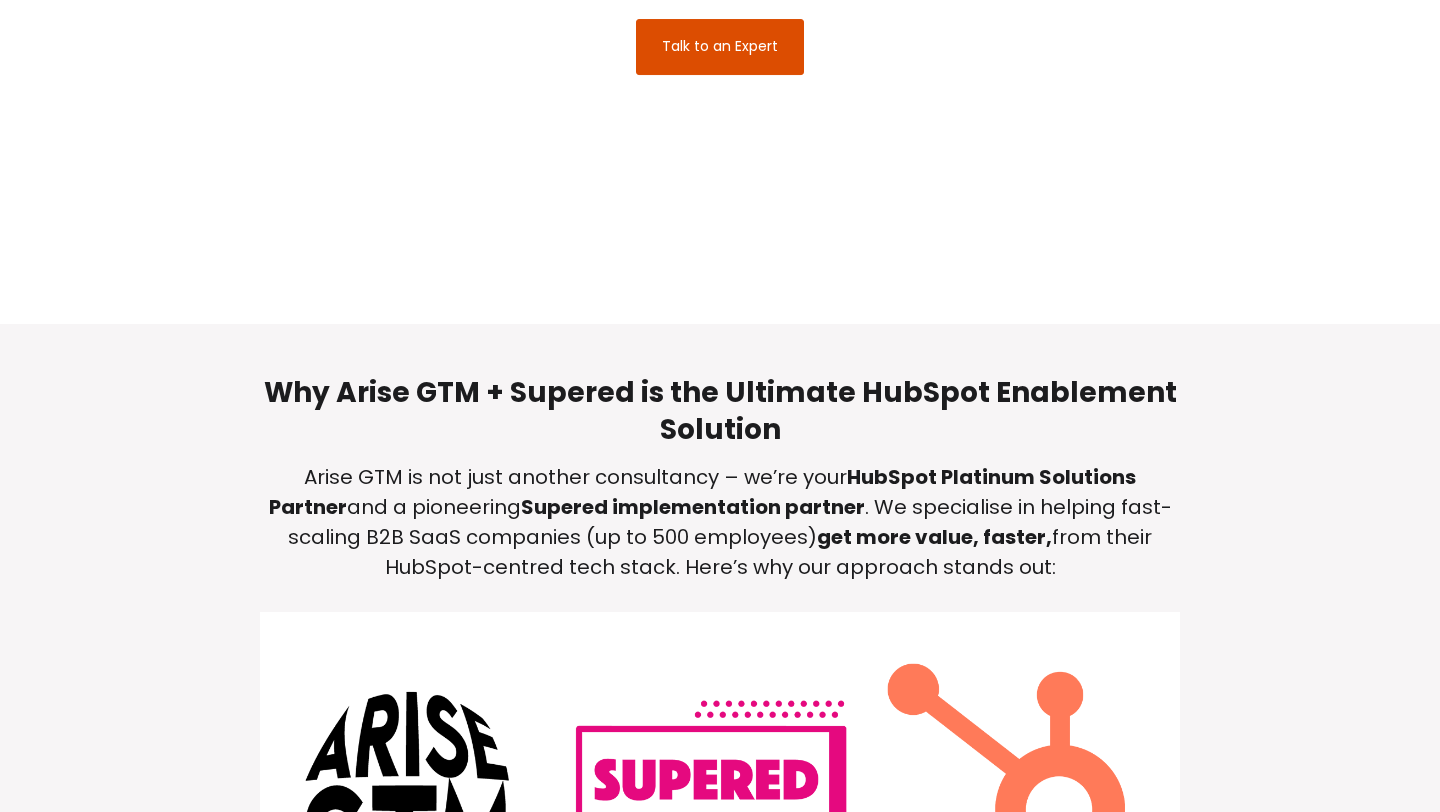 scroll, scrollTop: 0, scrollLeft: 0, axis: both 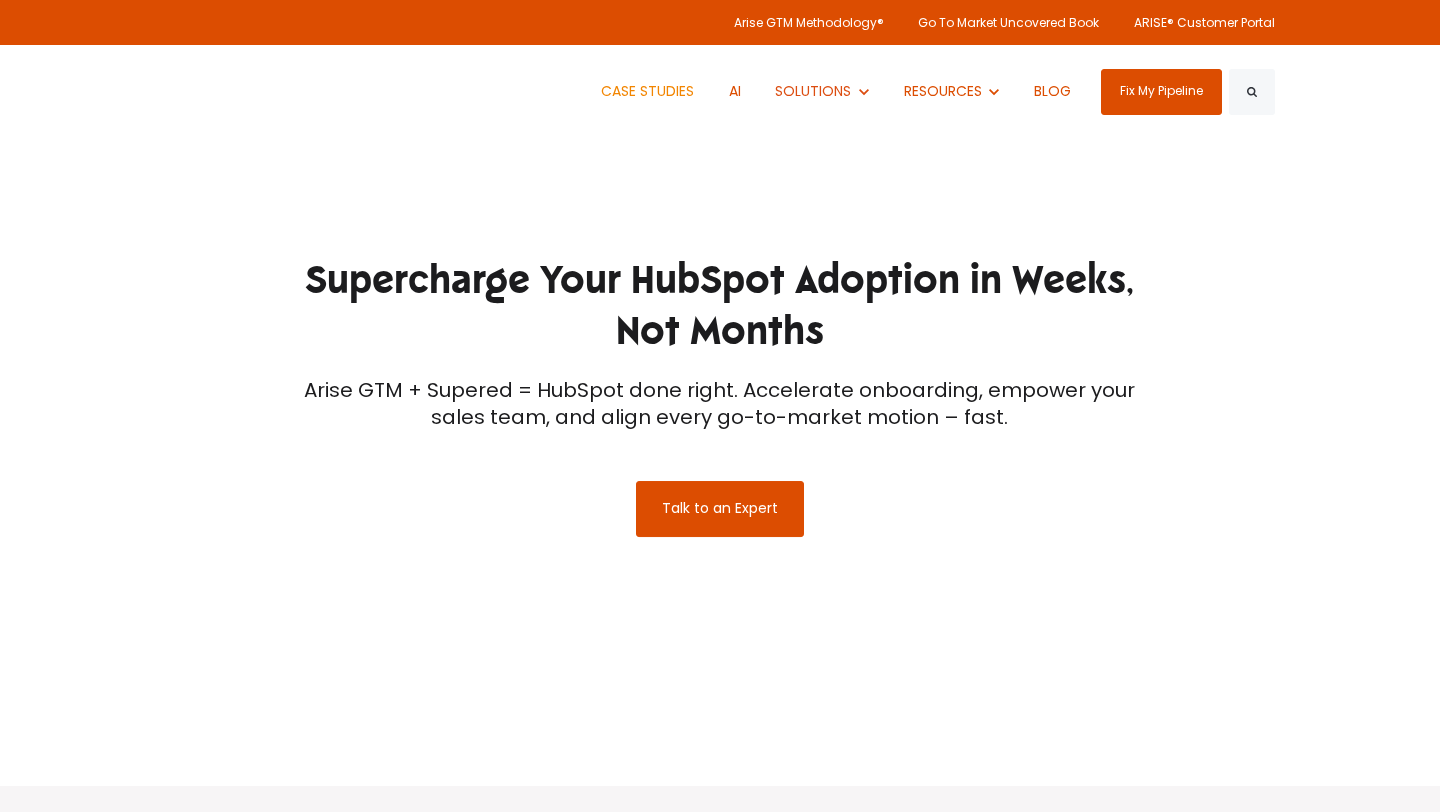 click on "CASE STUDIES" at bounding box center [647, 91] 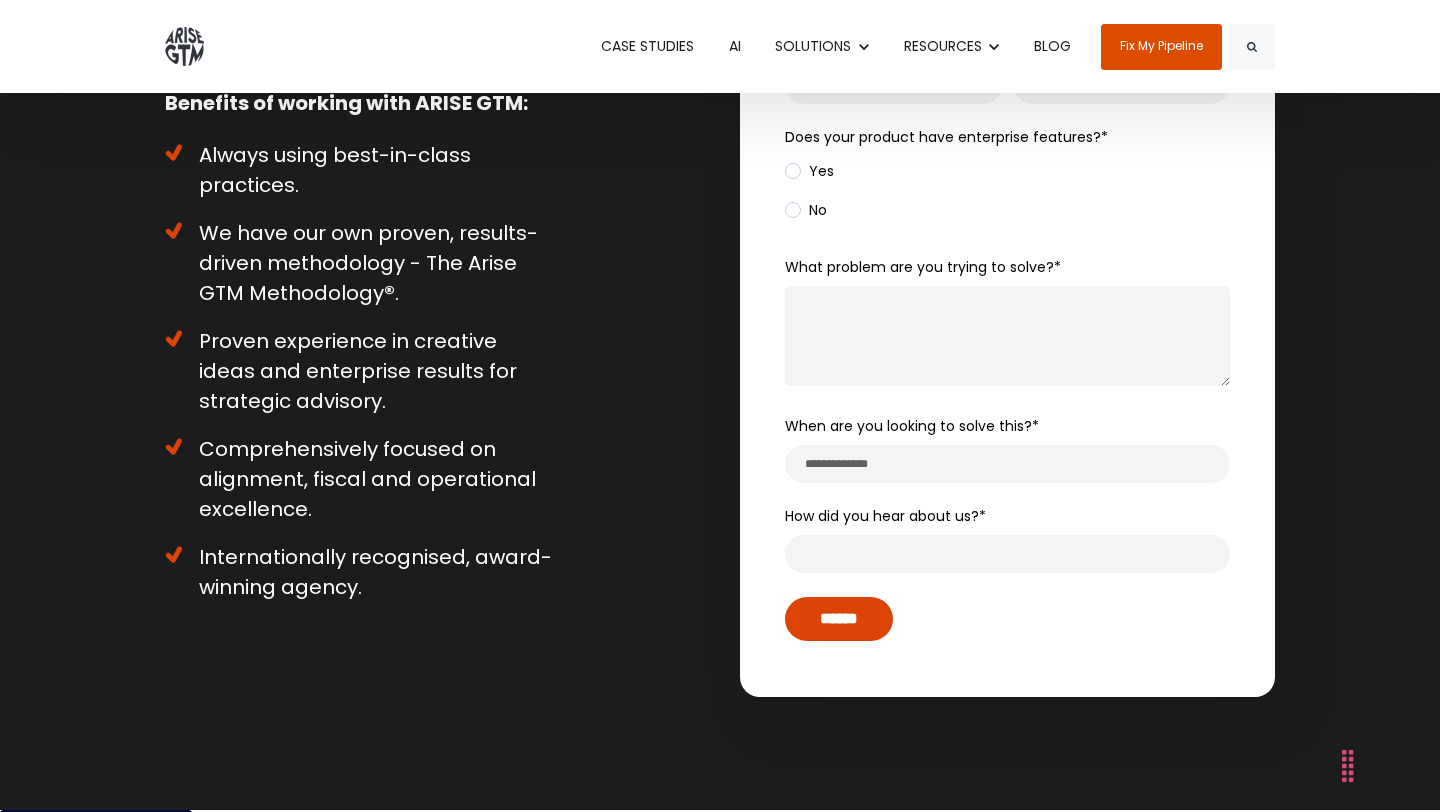 scroll, scrollTop: 310, scrollLeft: 0, axis: vertical 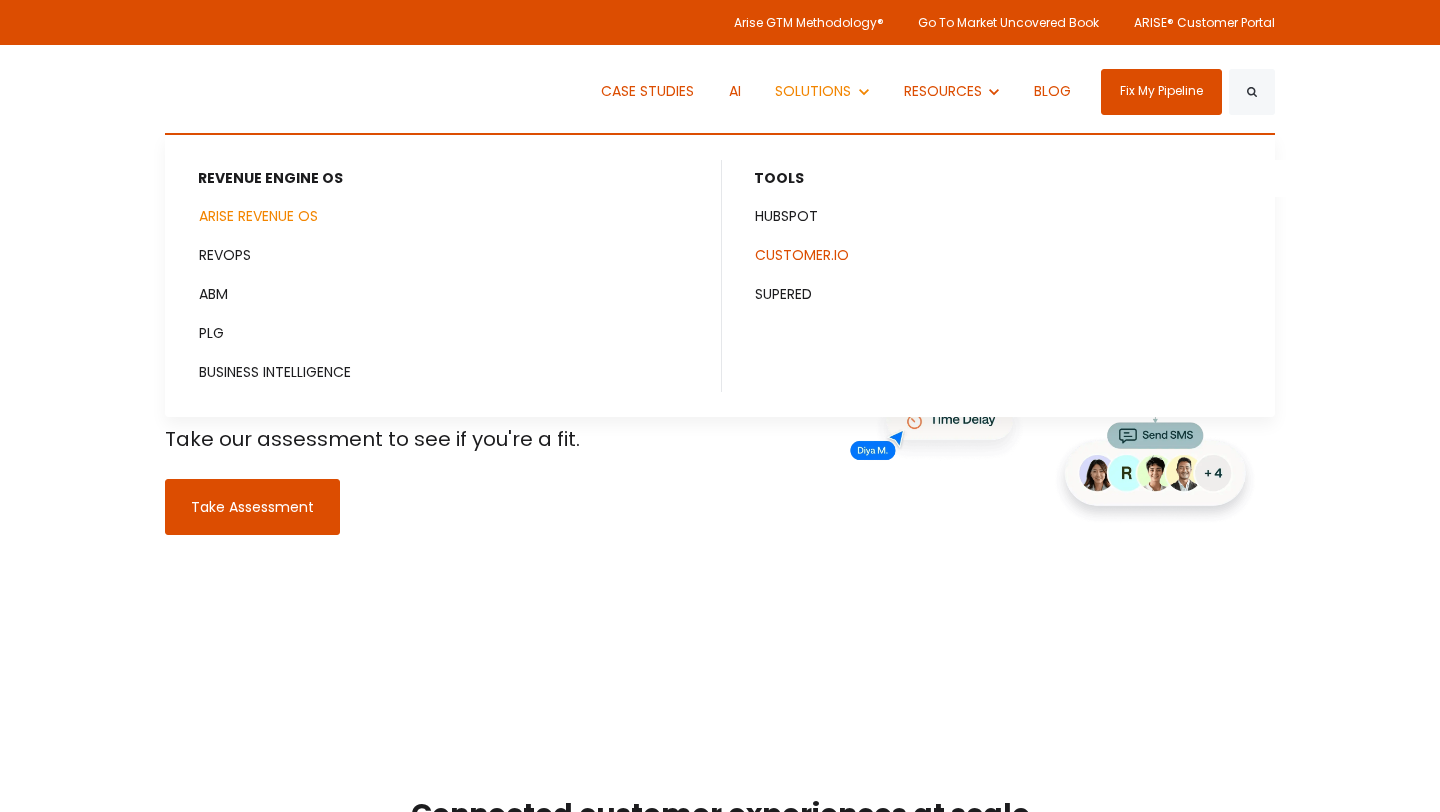 click on "ARISE REVENUE OS" at bounding box center [443, 216] 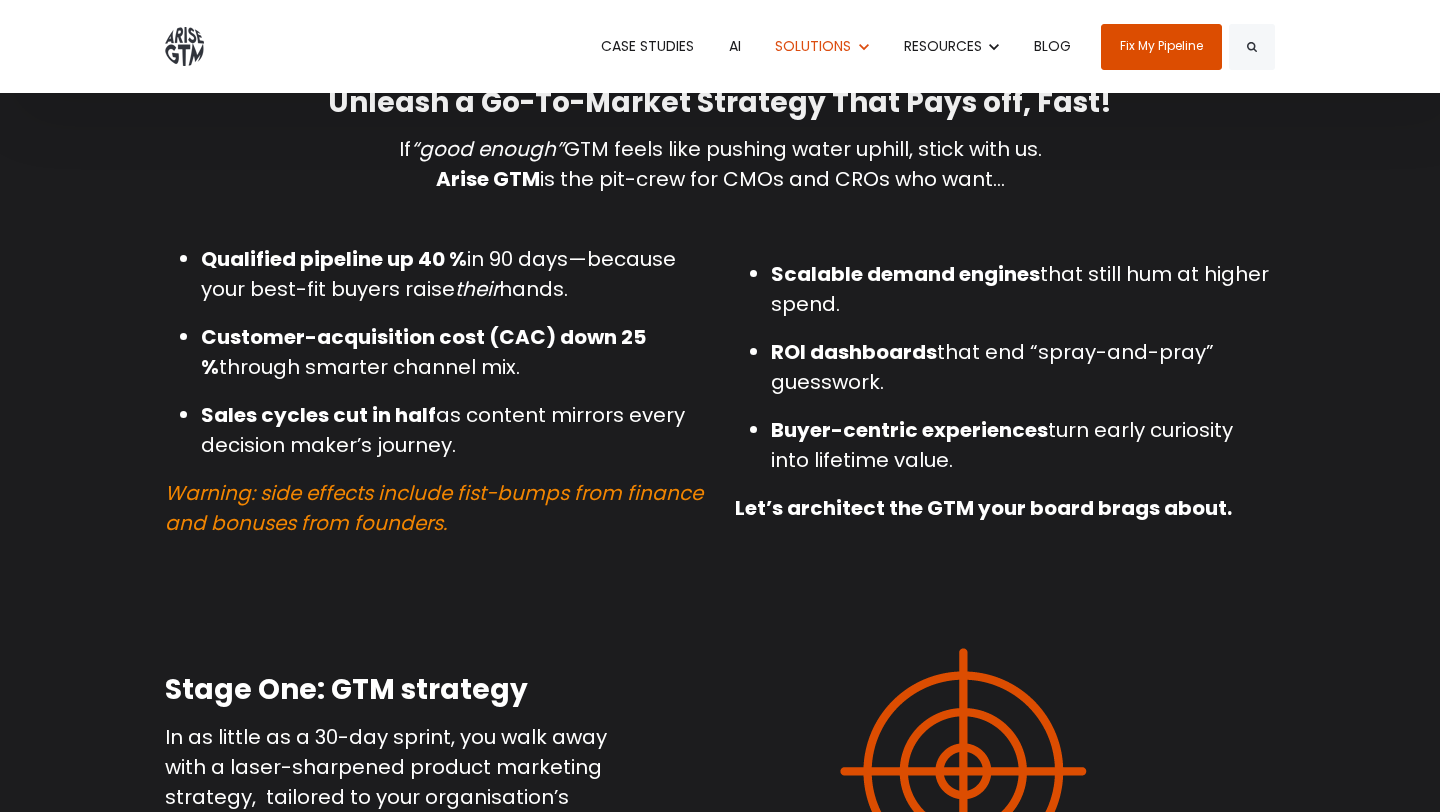 scroll, scrollTop: 894, scrollLeft: 0, axis: vertical 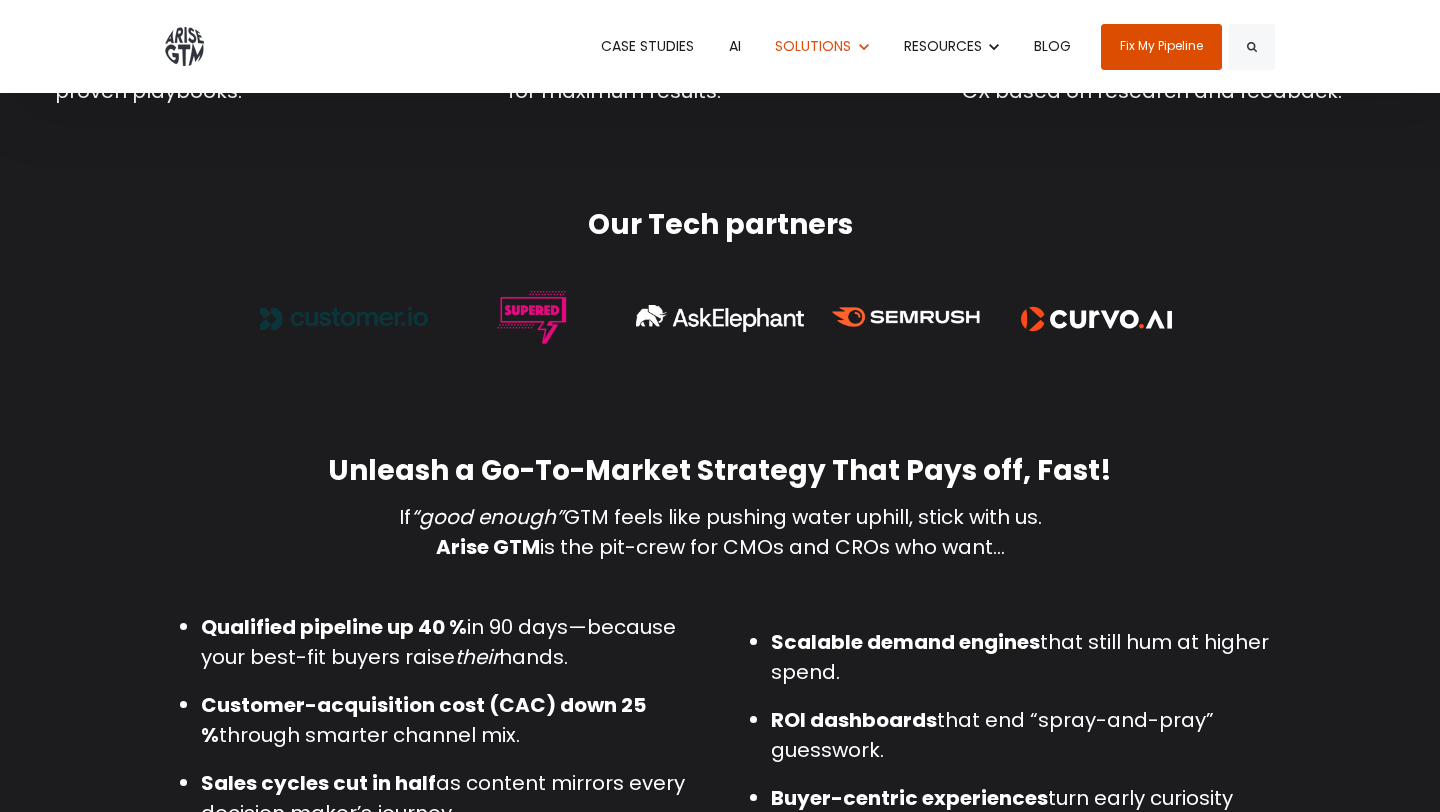 click on "Unleash a Go-To-Market Strategy That Pays off, Fast!" at bounding box center (720, 471) 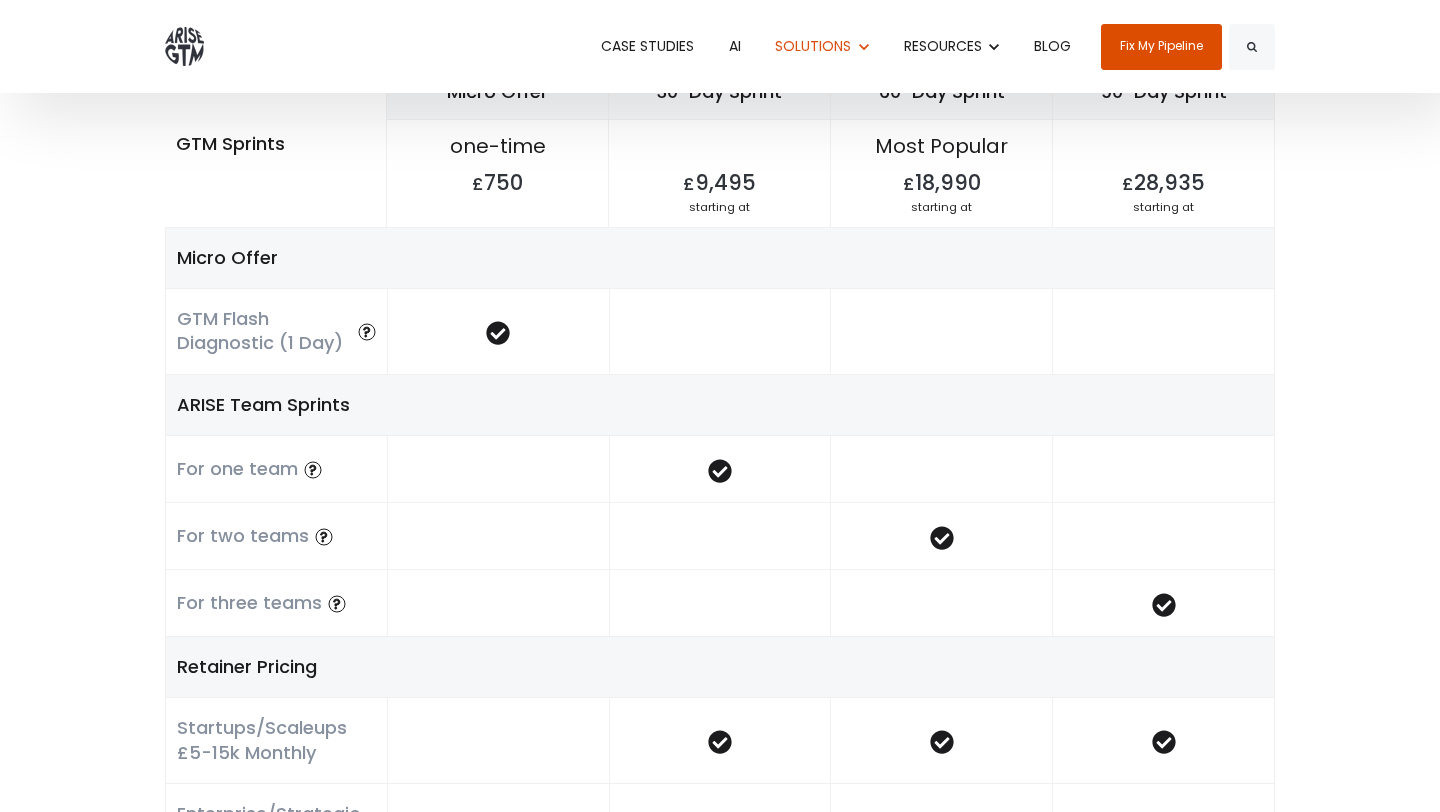 scroll, scrollTop: 4390, scrollLeft: 0, axis: vertical 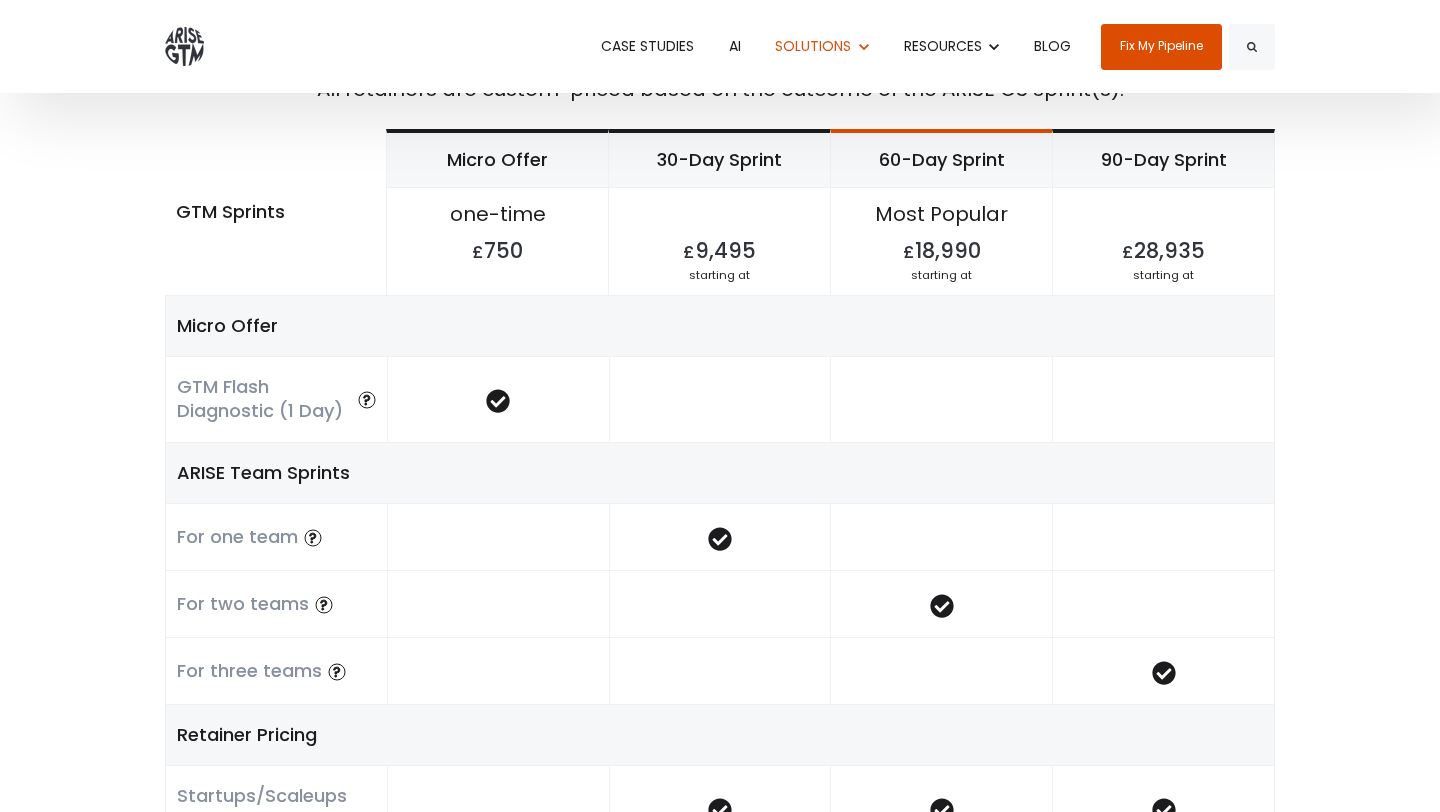 click on "£ 9,495" at bounding box center (719, 245) 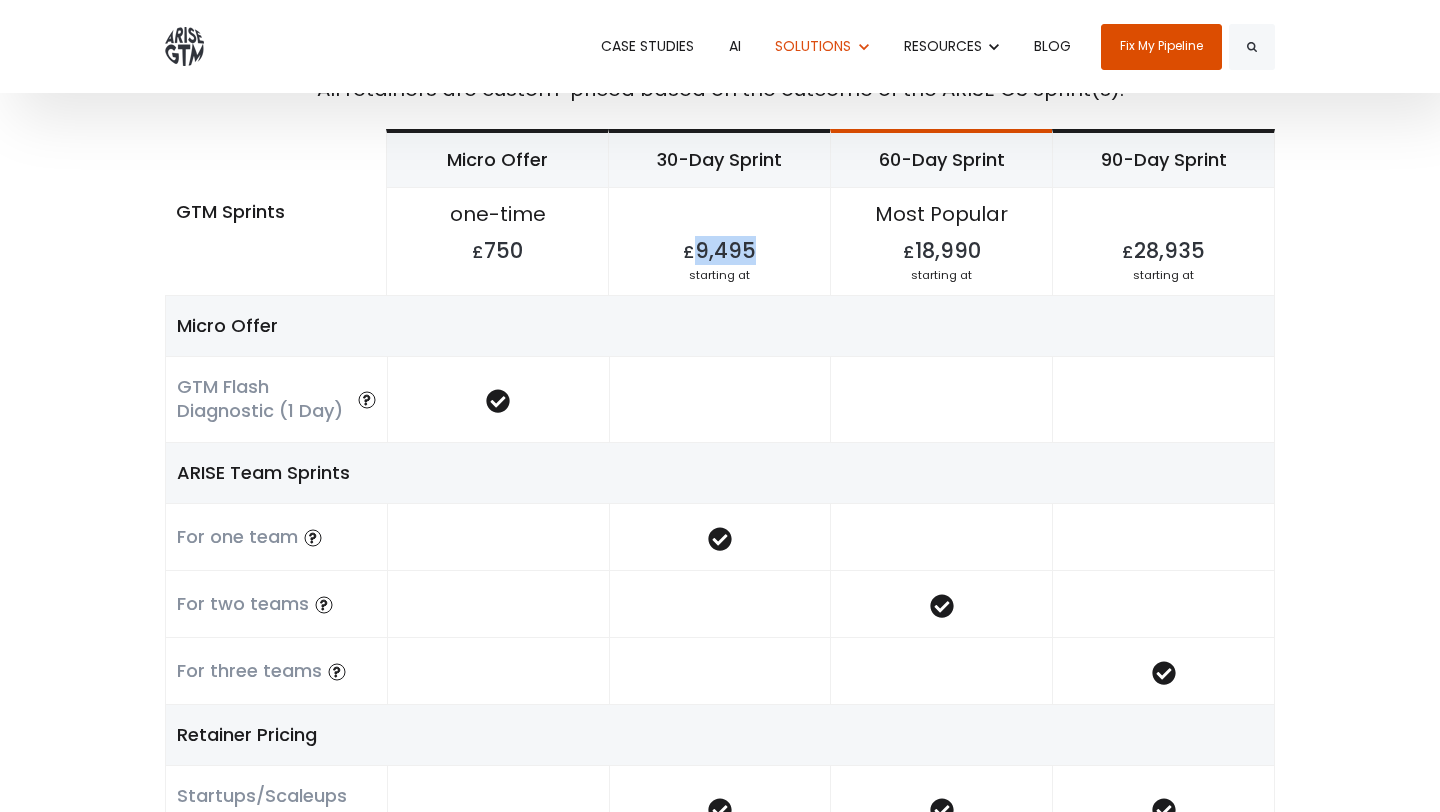 click on "£ 9,495" at bounding box center [719, 245] 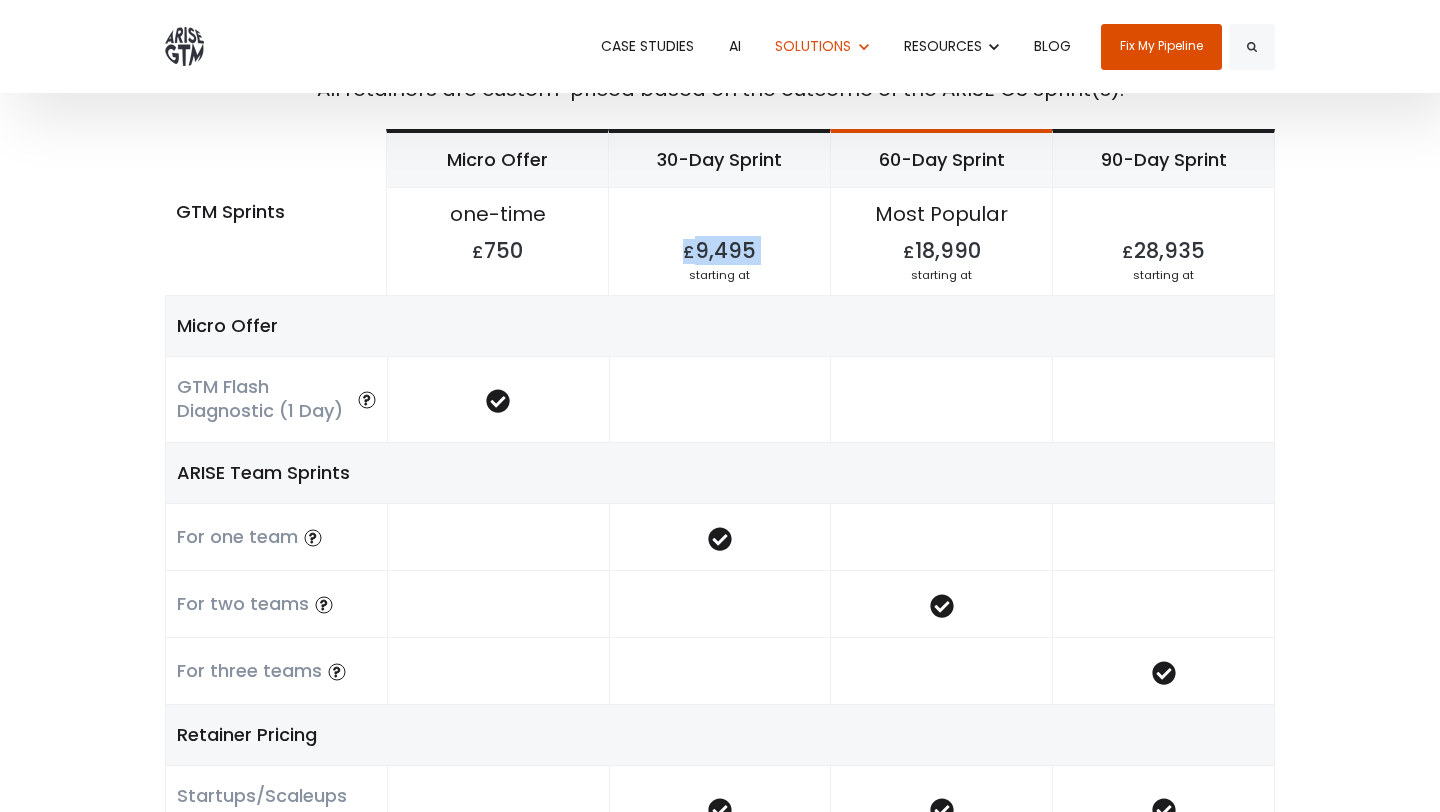 click on "£ 9,495" at bounding box center (719, 245) 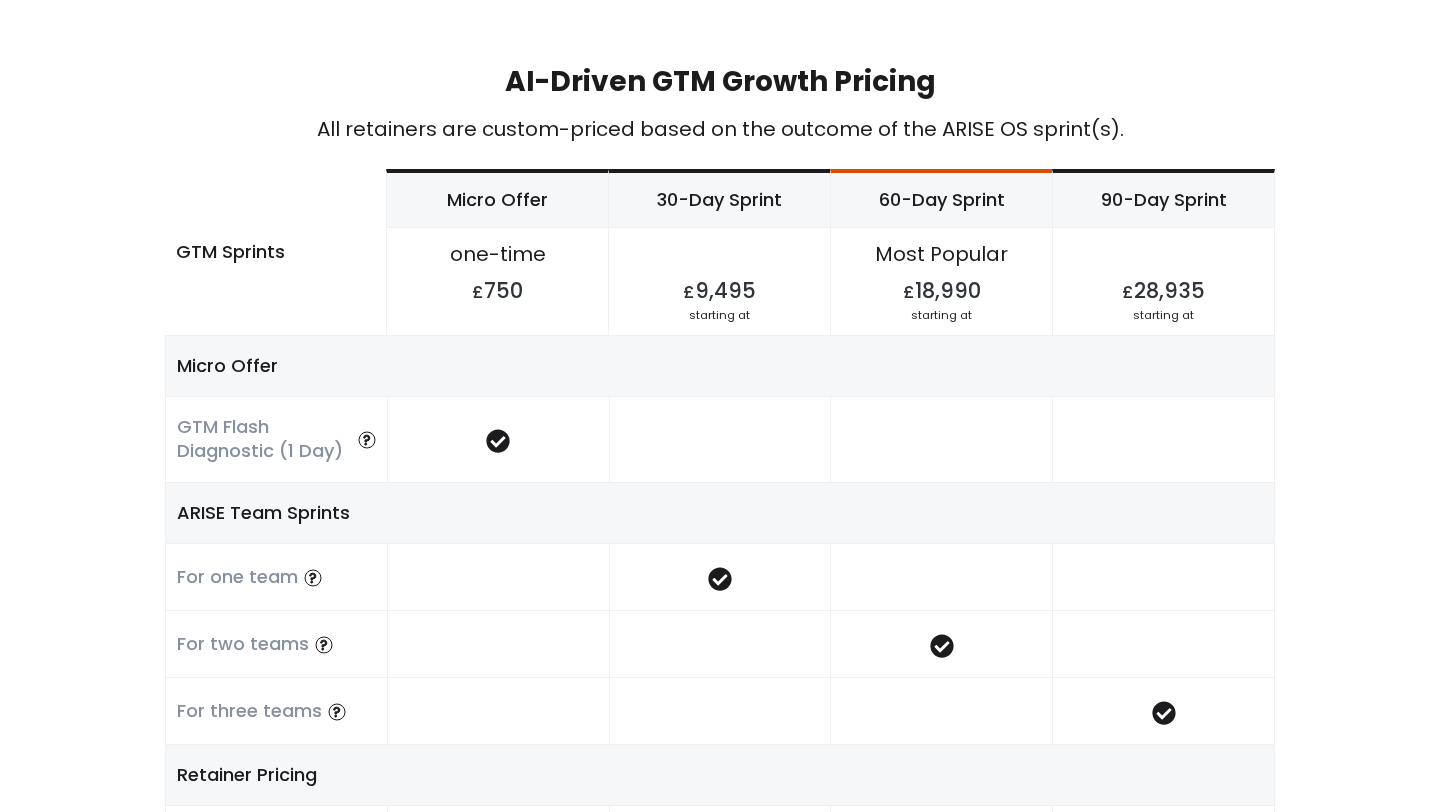 scroll, scrollTop: 4353, scrollLeft: 0, axis: vertical 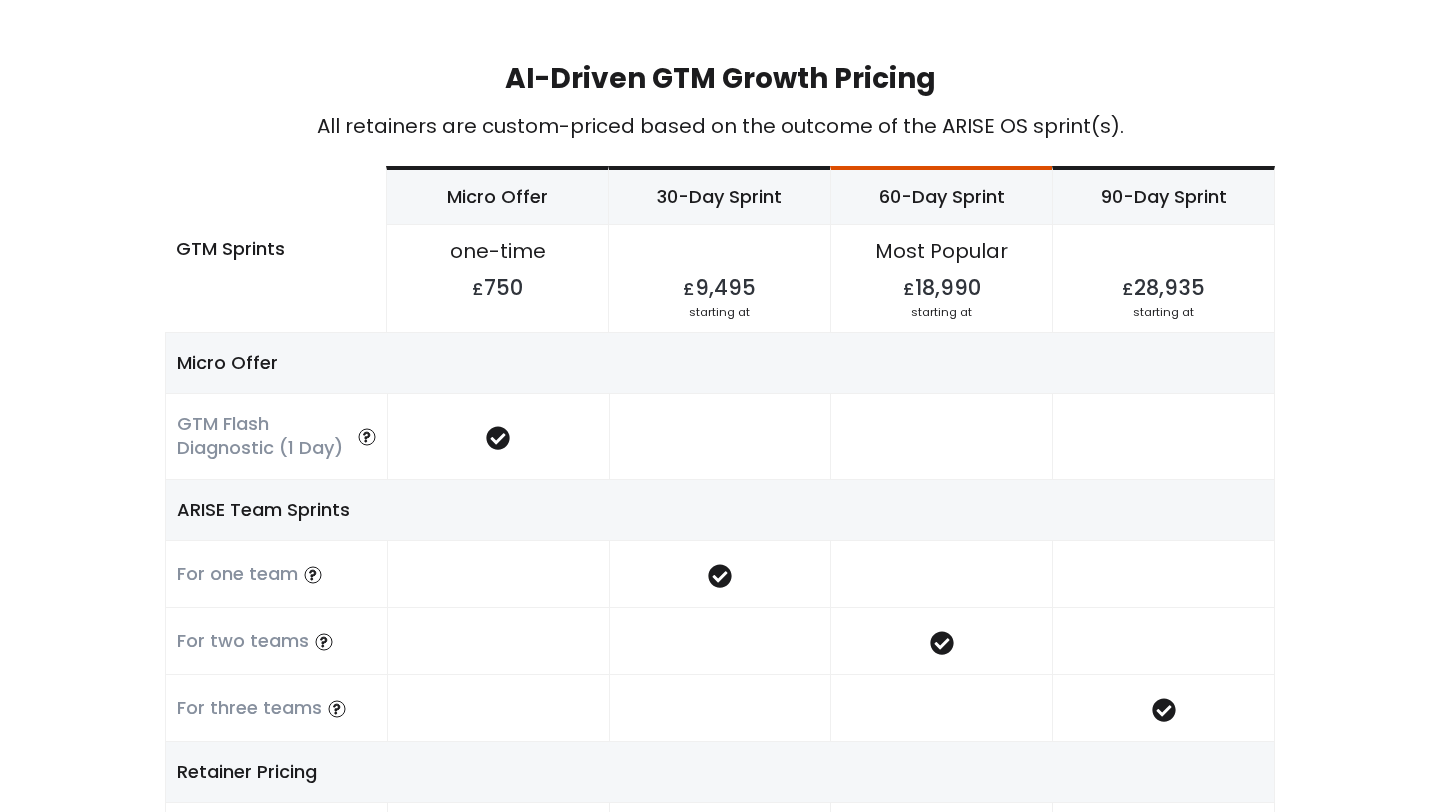 click on "£ 9,495" at bounding box center [719, 282] 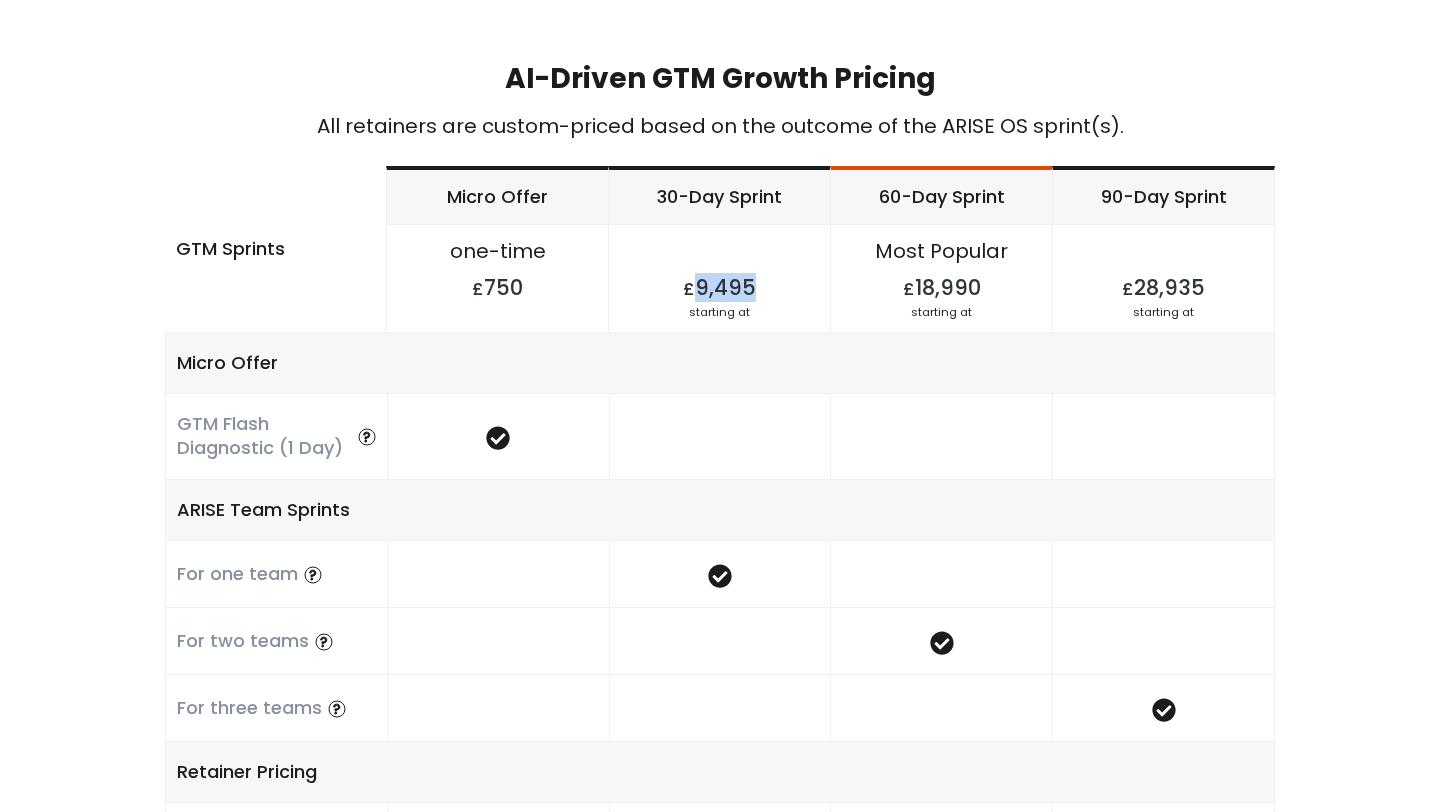 click on "£ 9,495" at bounding box center [719, 282] 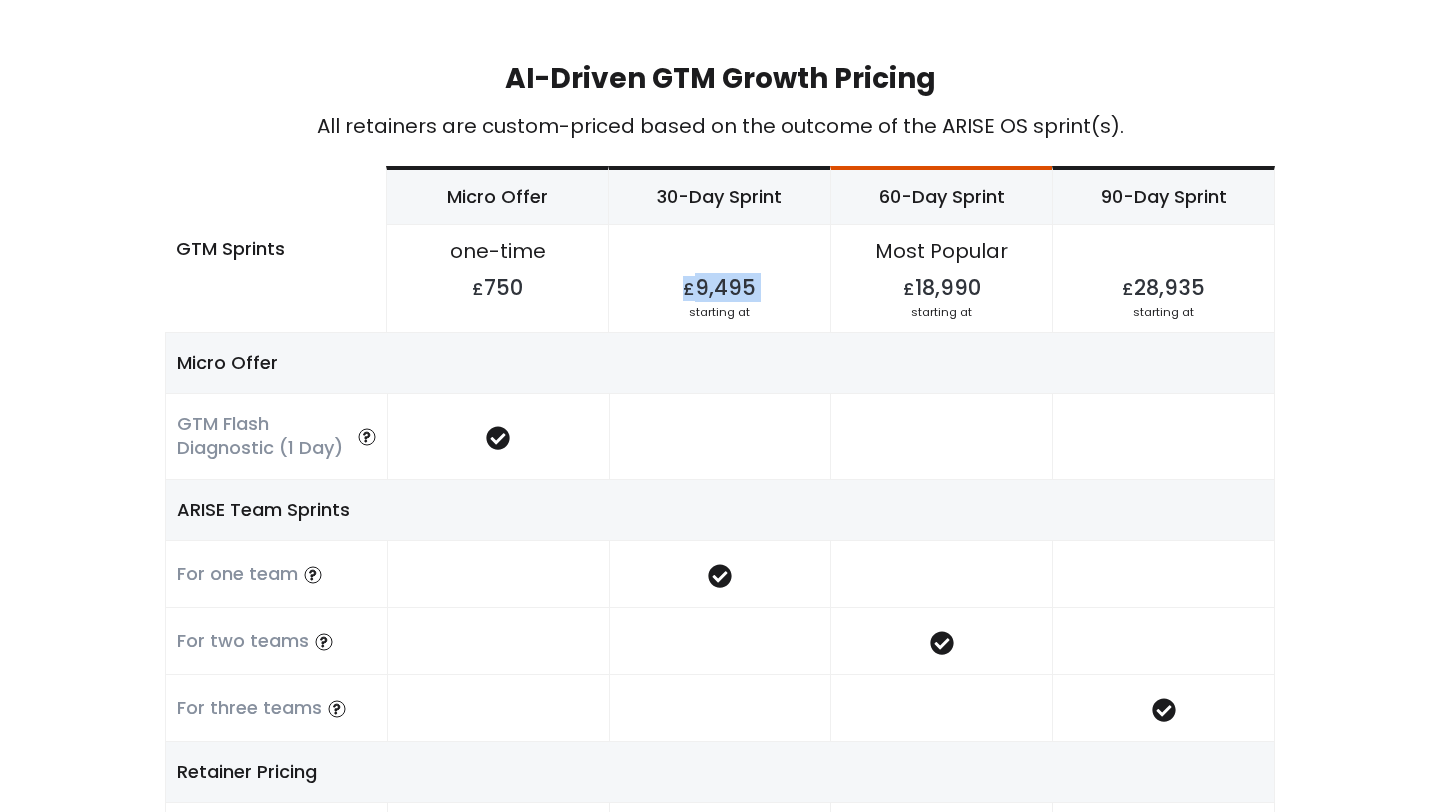 click on "£ 9,495" at bounding box center [719, 282] 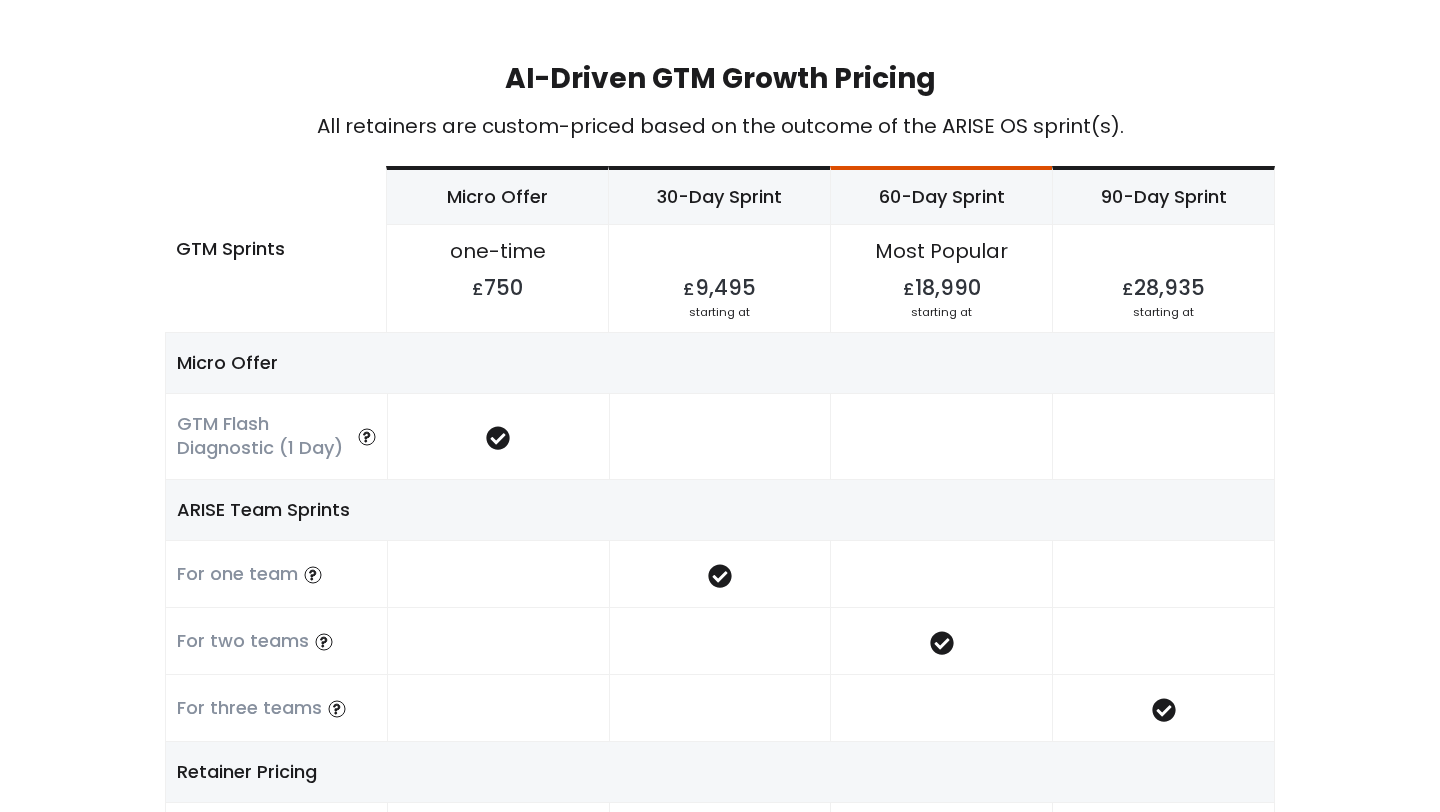 click on "£ 18,990" at bounding box center [941, 282] 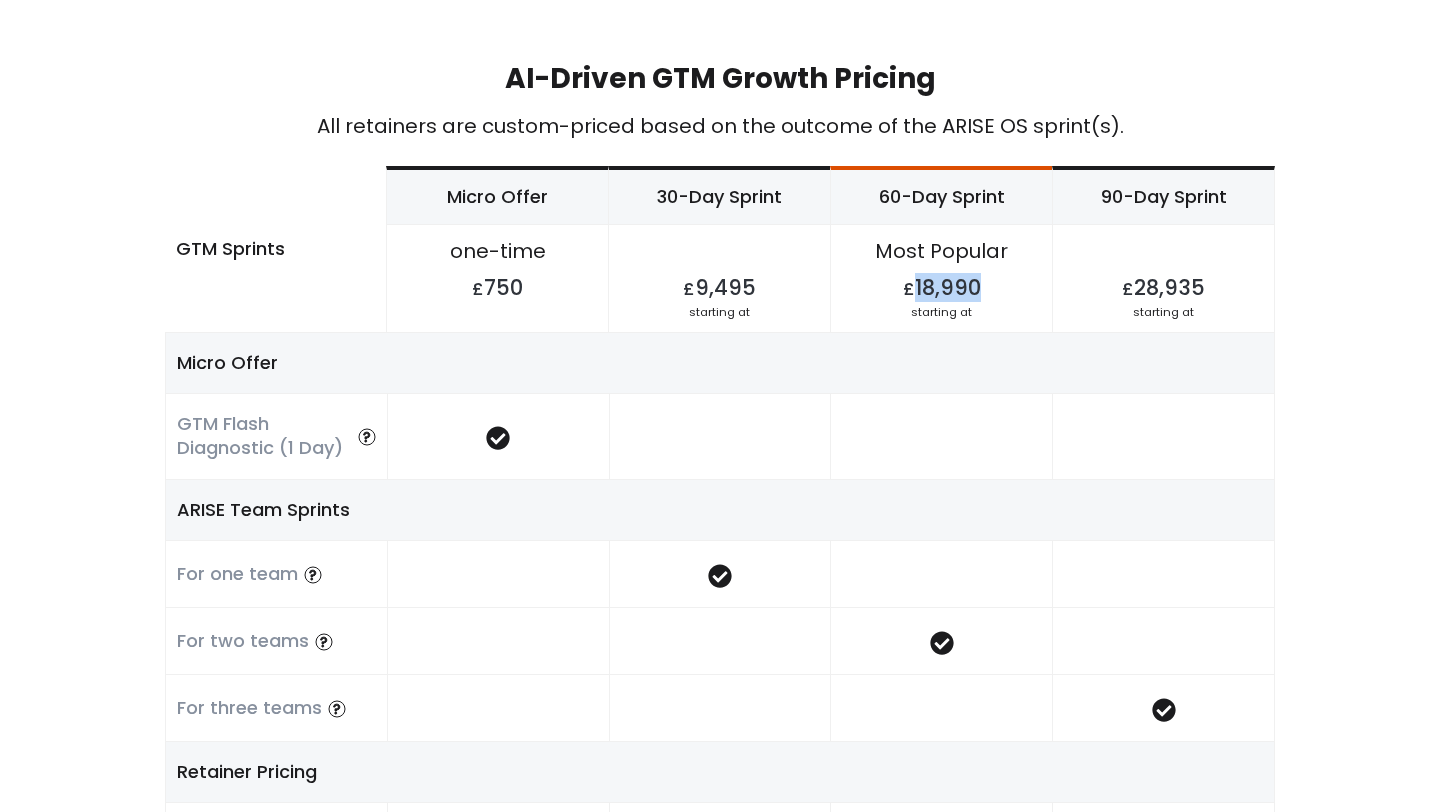 click on "£ 18,990" at bounding box center (941, 282) 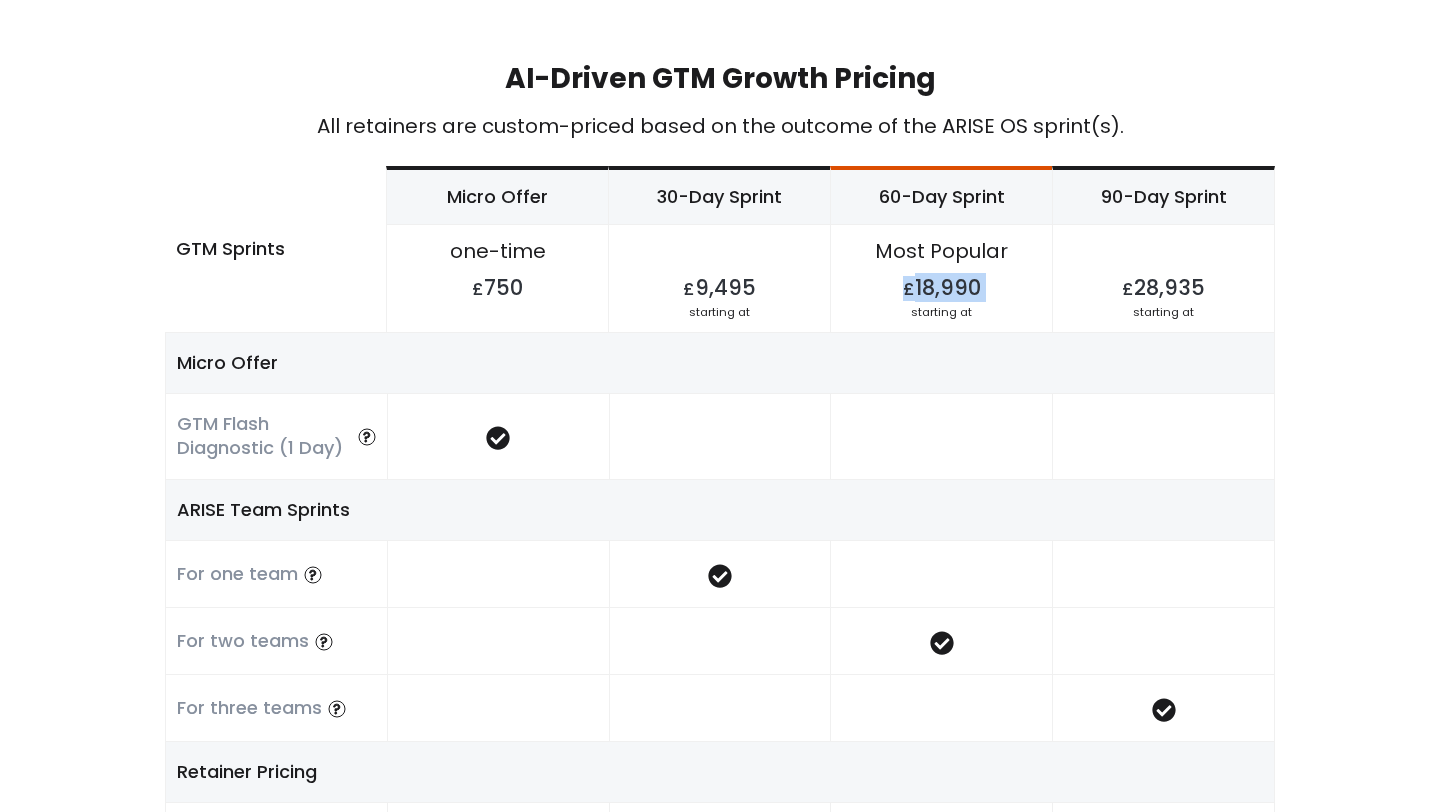 click on "£ 18,990" at bounding box center (941, 282) 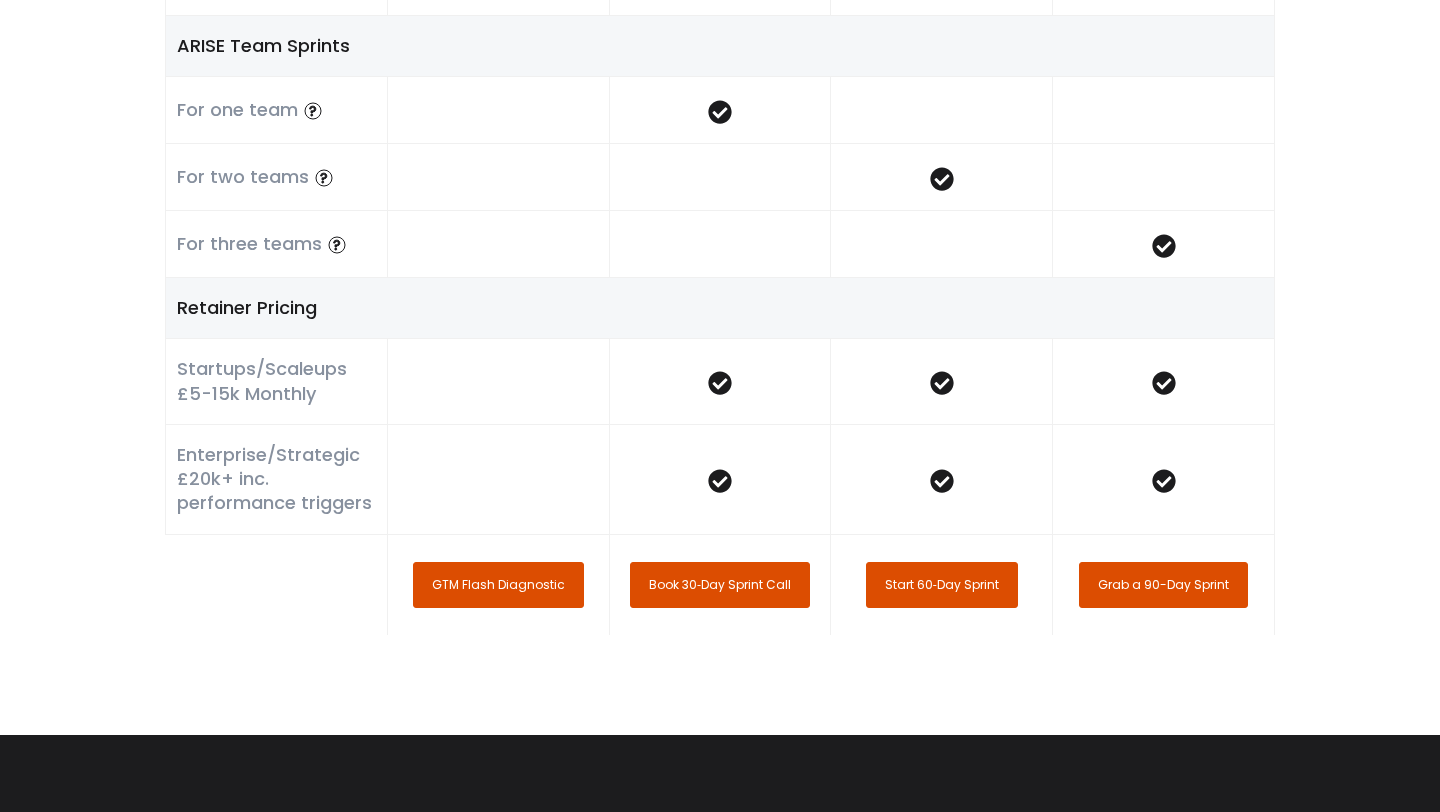 drag, startPoint x: 335, startPoint y: 387, endPoint x: 173, endPoint y: 368, distance: 163.1104 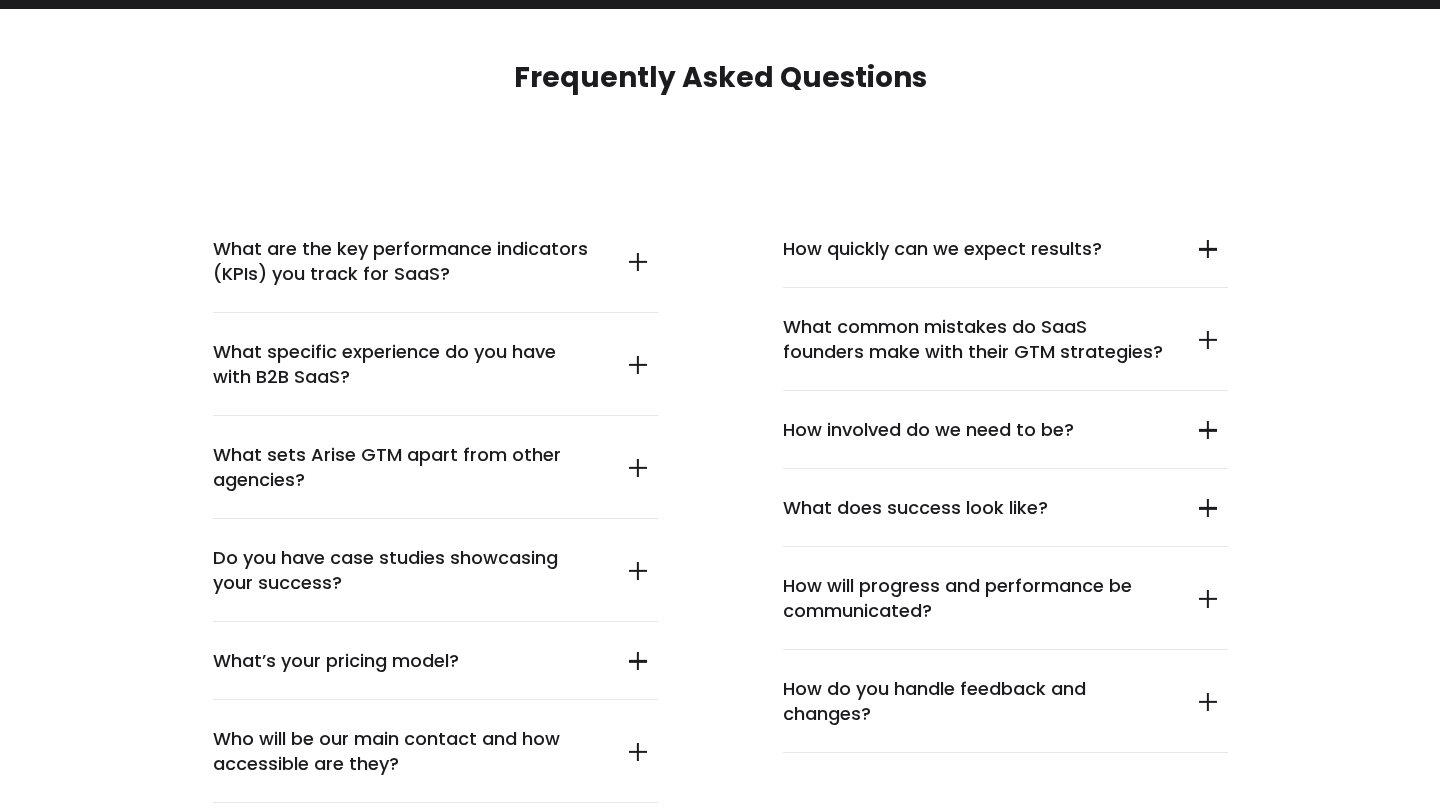 scroll, scrollTop: 6472, scrollLeft: 0, axis: vertical 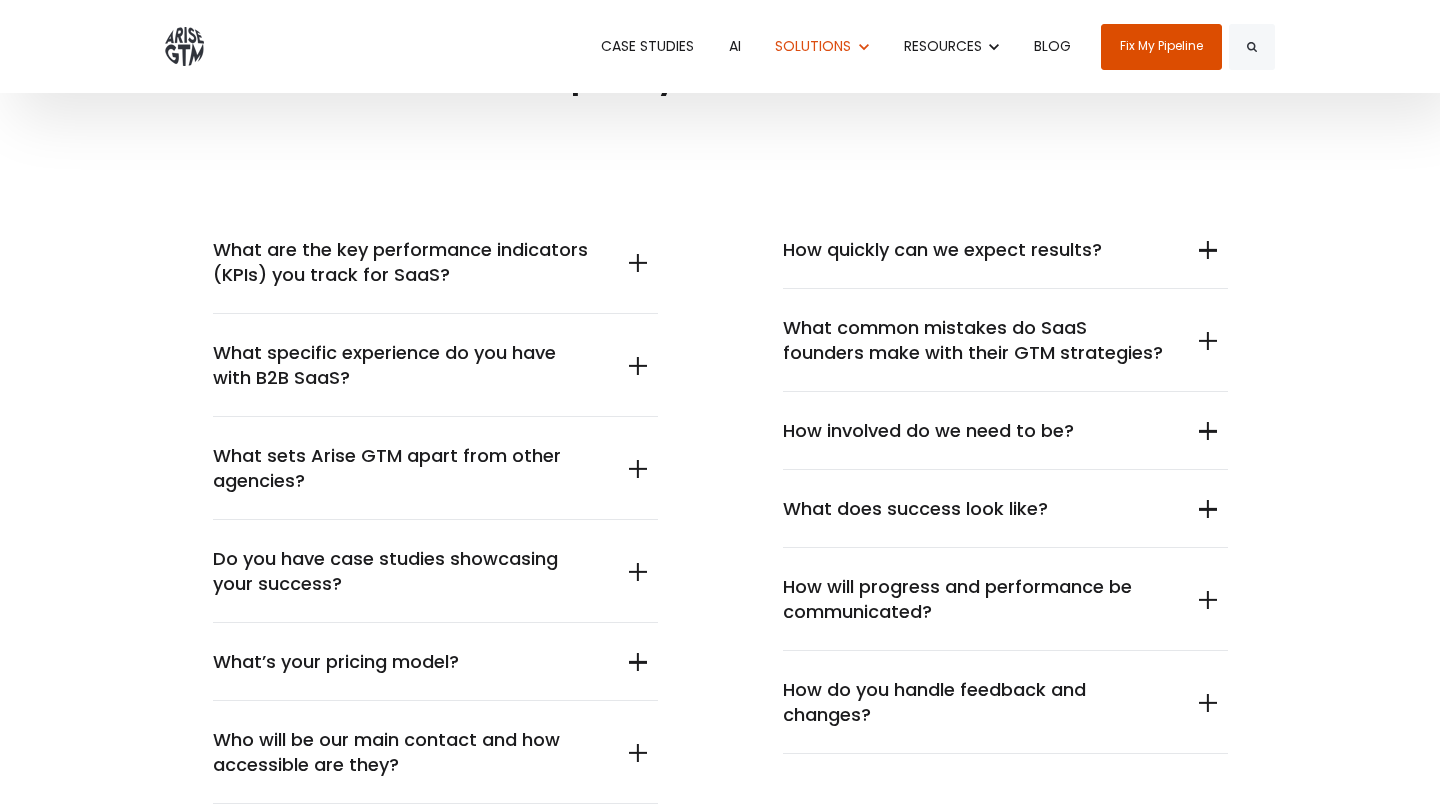 click on "What are the key performance indicators (KPIs) you track for SaaS?" at bounding box center (404, 262) 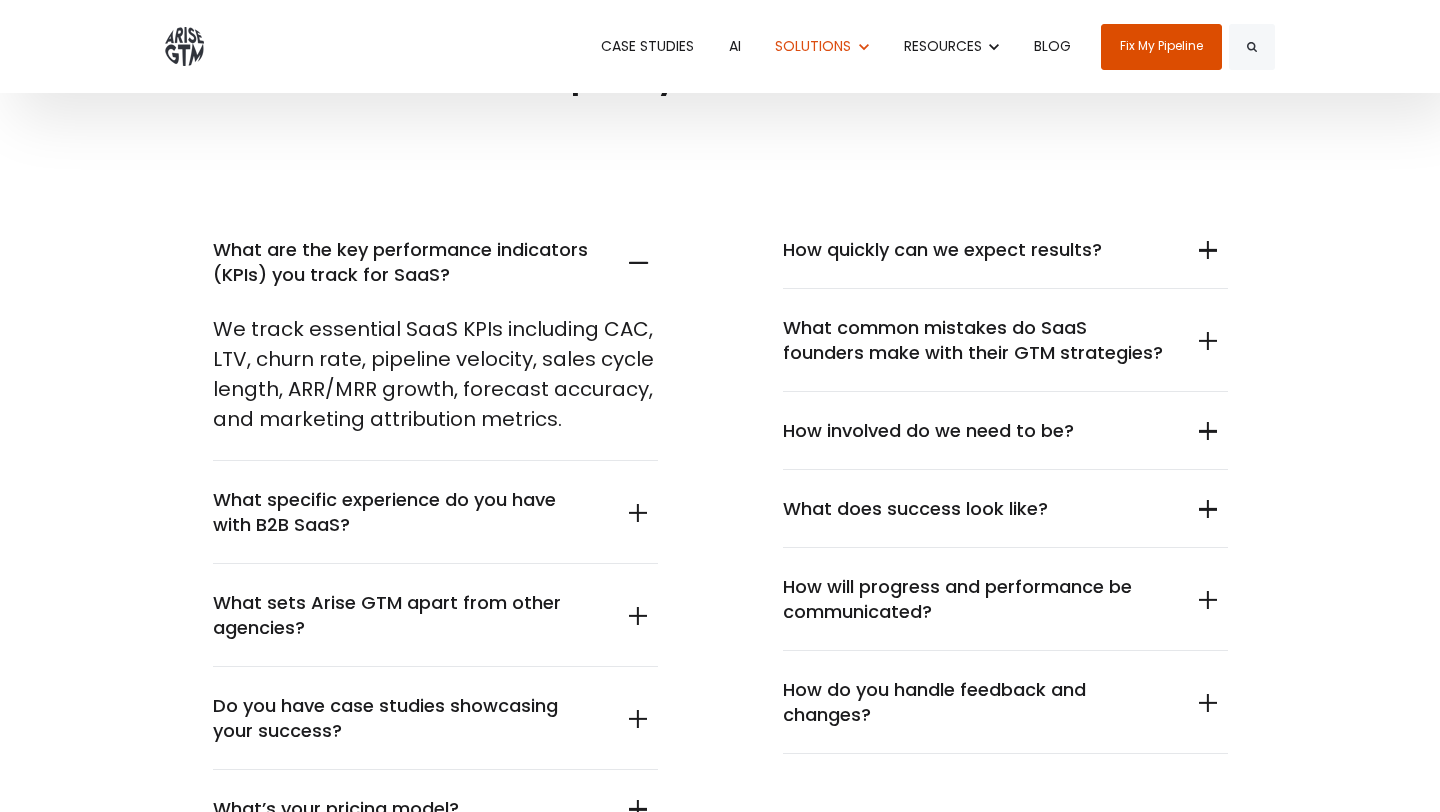 click on "What are the key performance indicators (KPIs) you track for SaaS?" at bounding box center [404, 262] 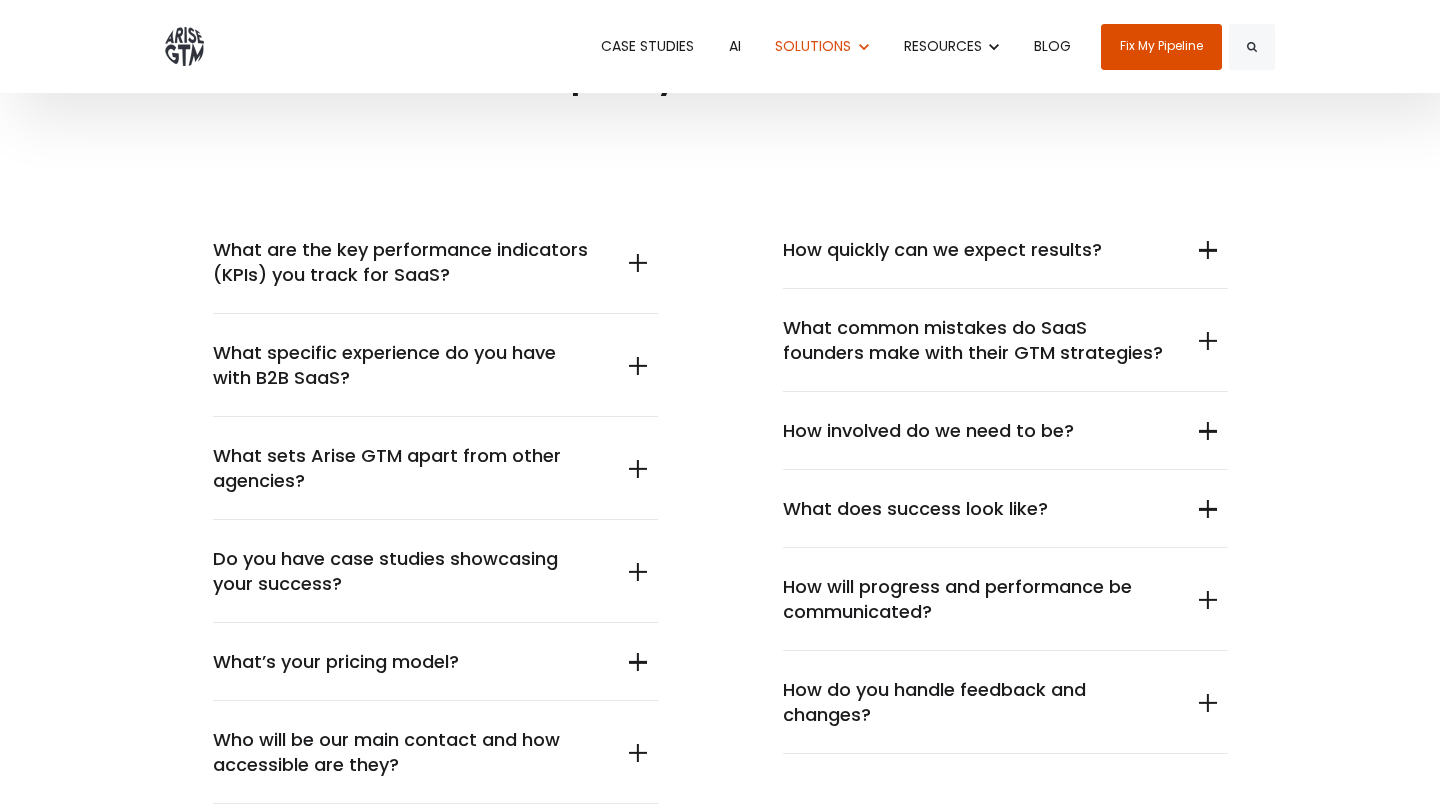 click on "What specific experience do you have with B2B SaaS?" at bounding box center [404, 365] 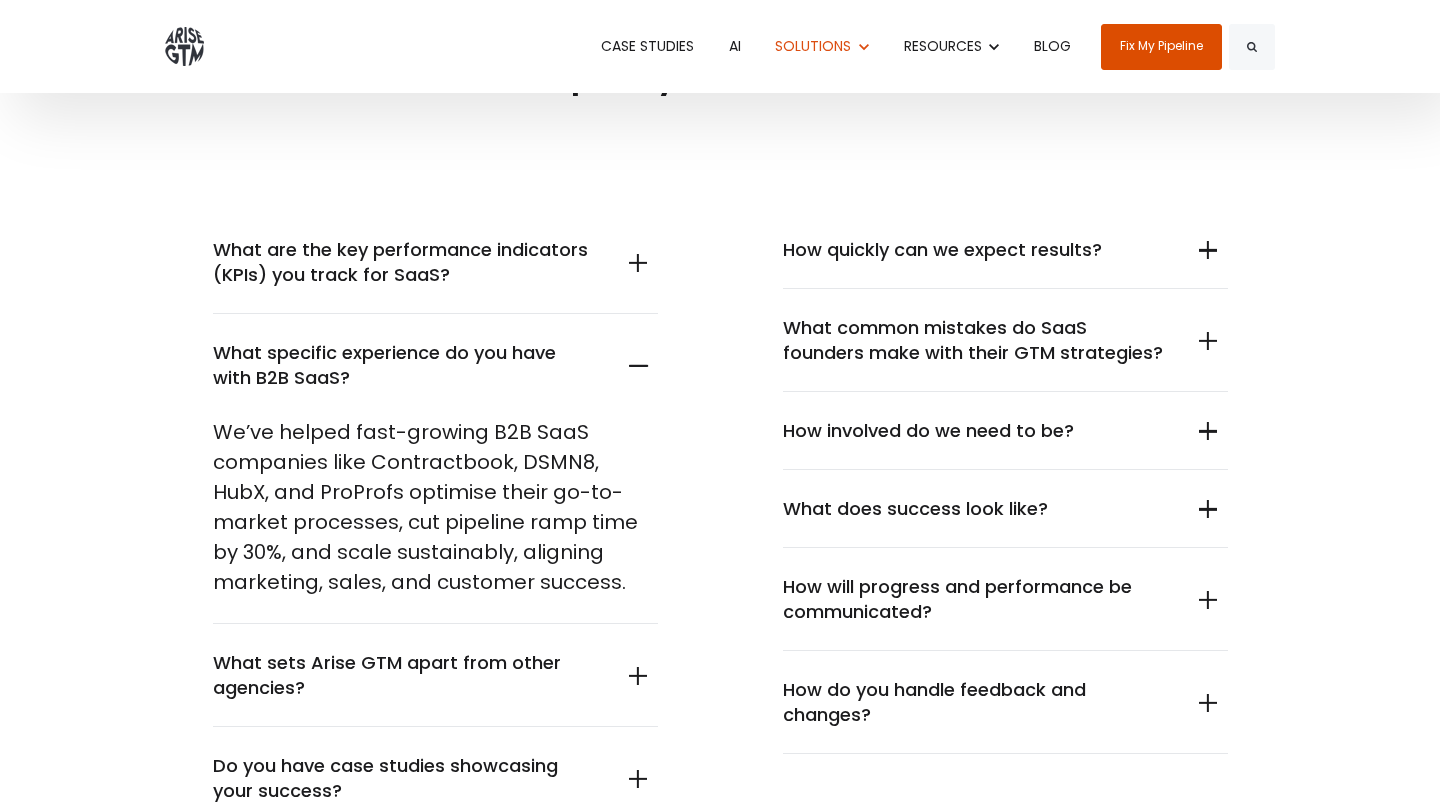 click on "What specific experience do you have with B2B SaaS?" at bounding box center [404, 365] 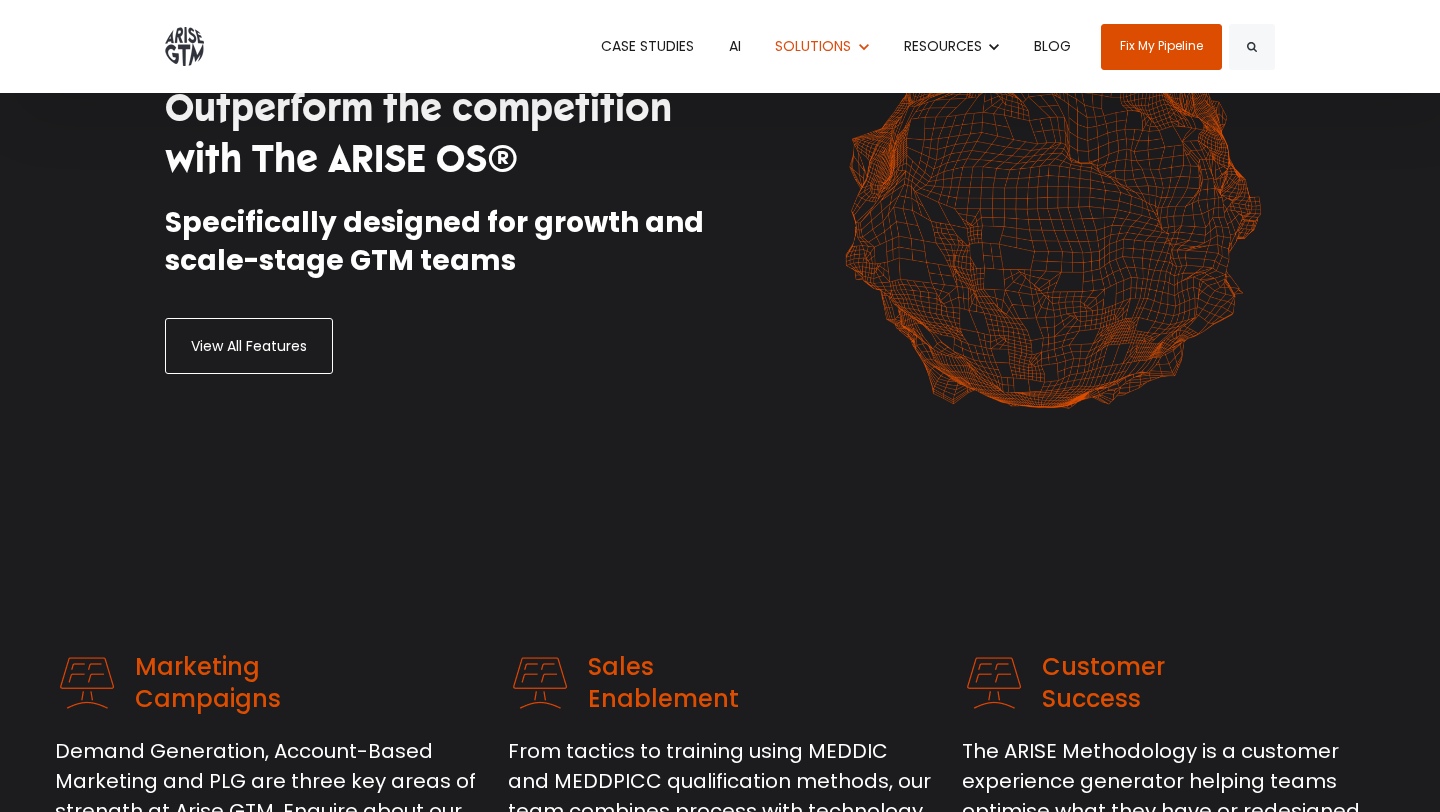 scroll, scrollTop: 0, scrollLeft: 0, axis: both 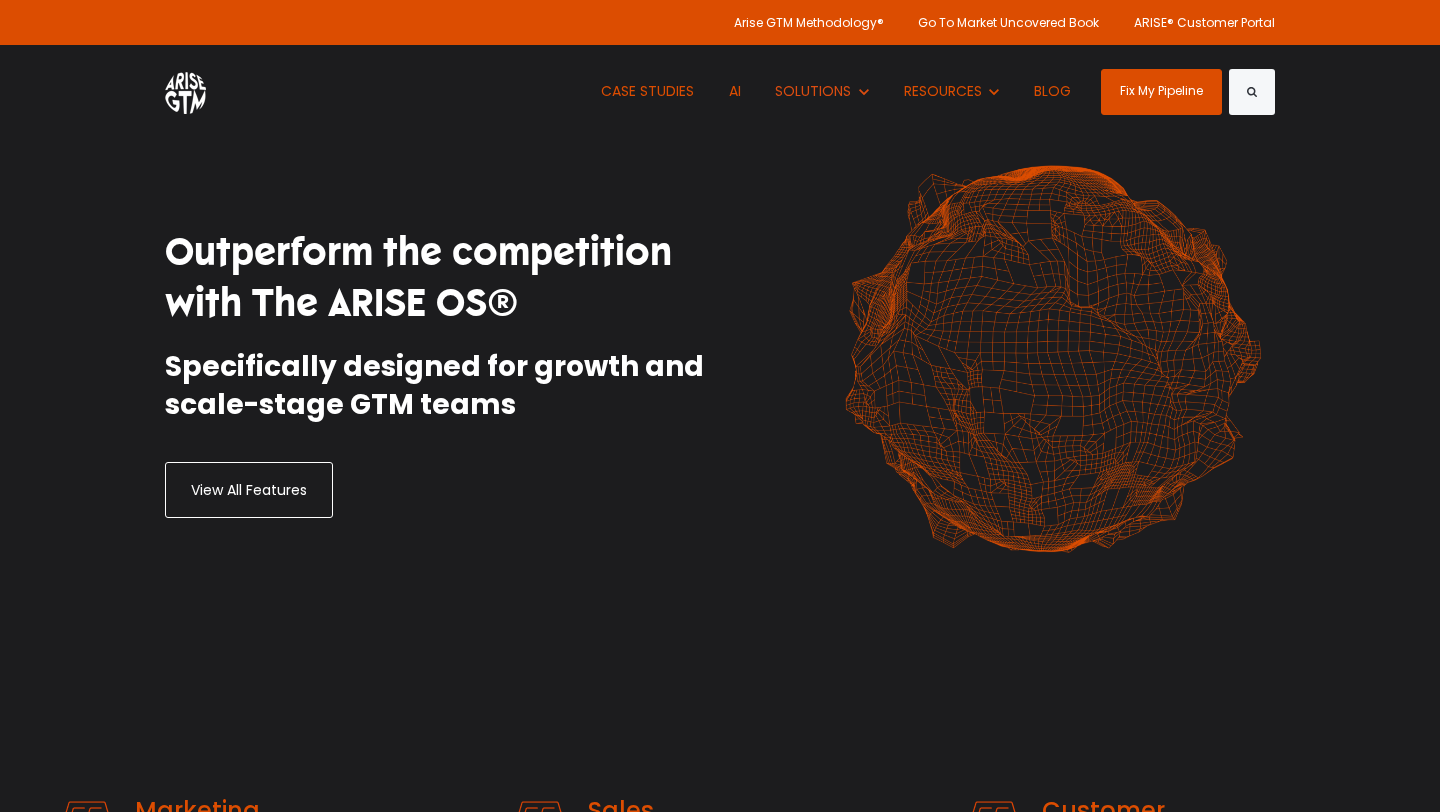 click at bounding box center [185, 91] 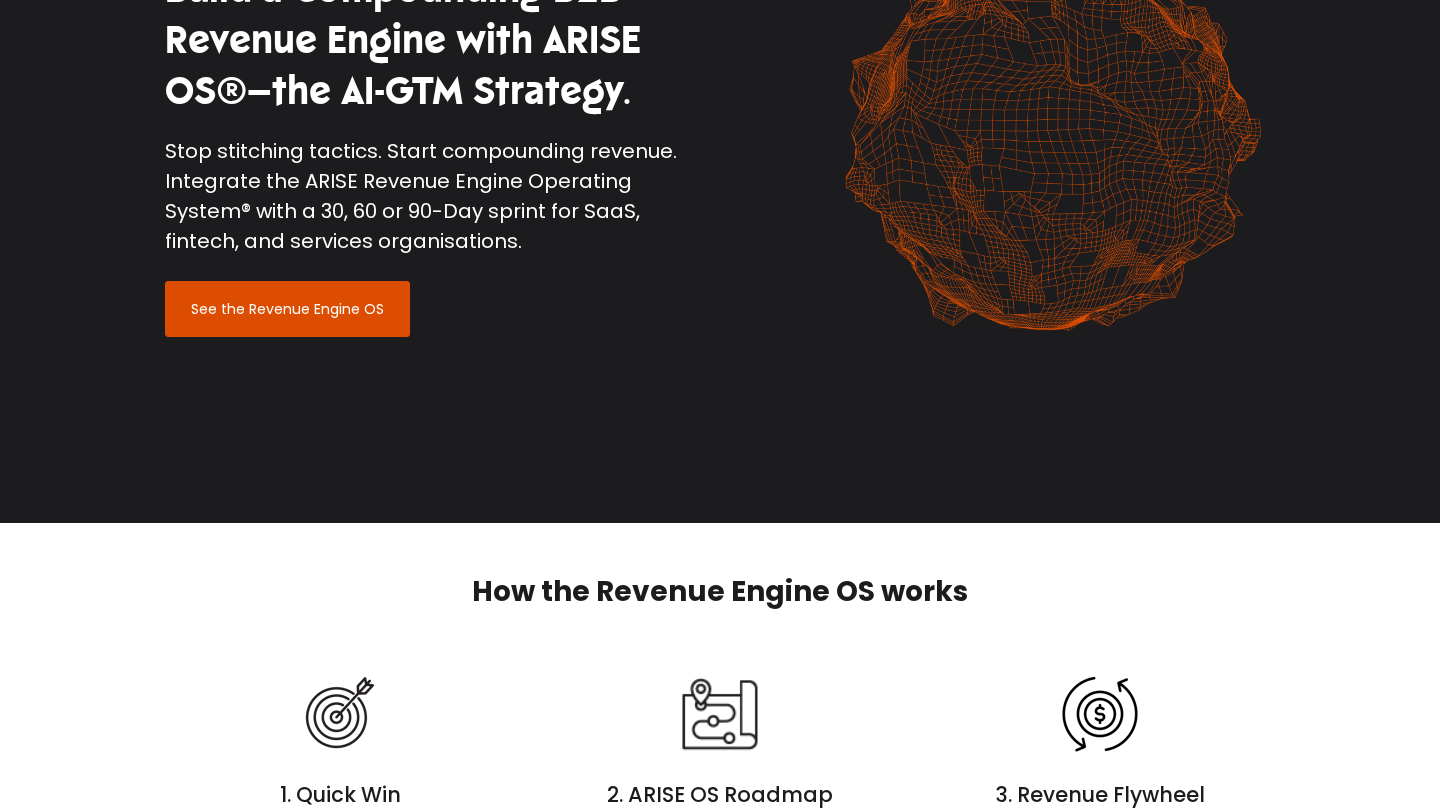 scroll, scrollTop: 0, scrollLeft: 0, axis: both 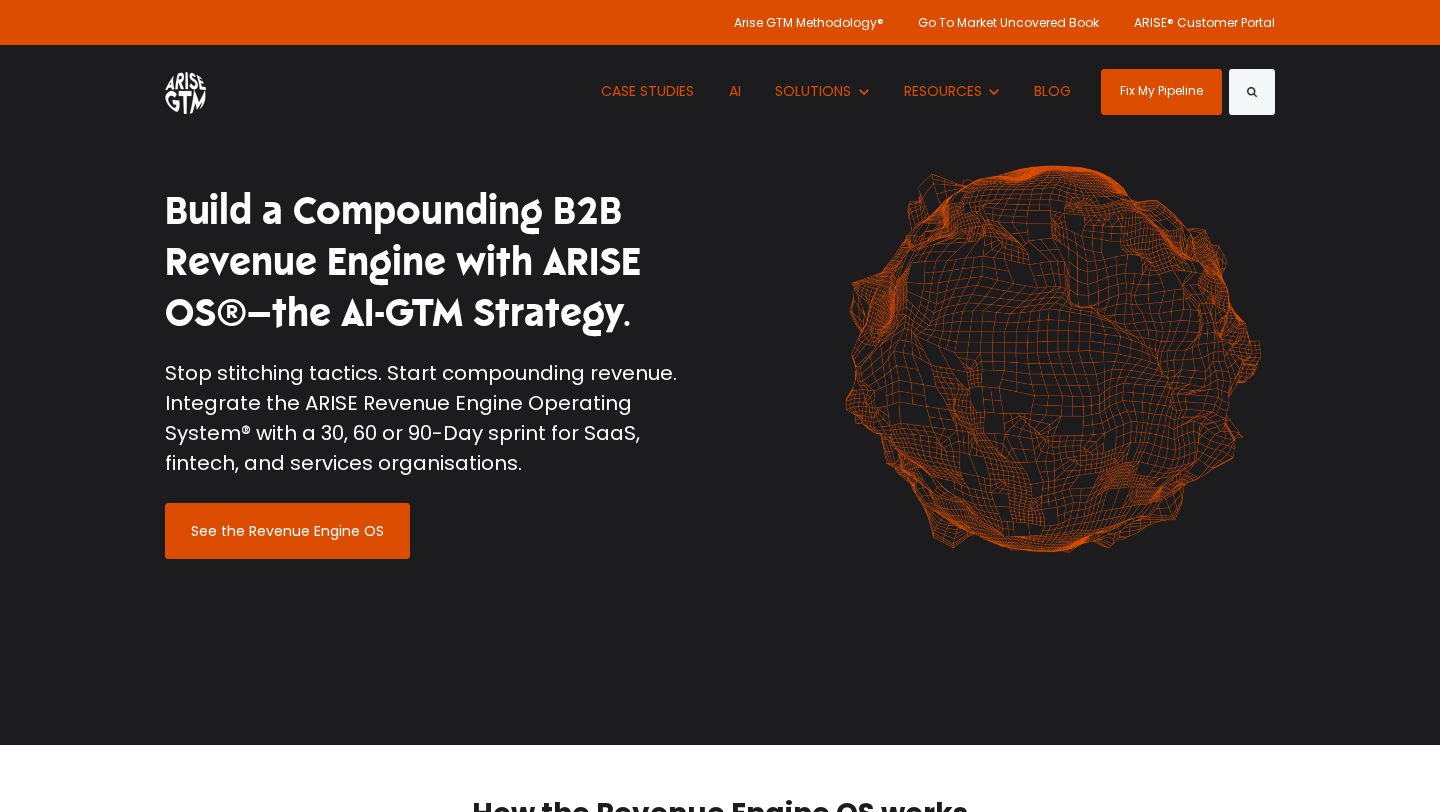 click on "Stop stitching tactics. Start compounding revenue. Integrate the ARISE Revenue Engine Operating System® with a 30, 60 or 90-Day sprint for SaaS, fintech, and services organisations." at bounding box center [435, 418] 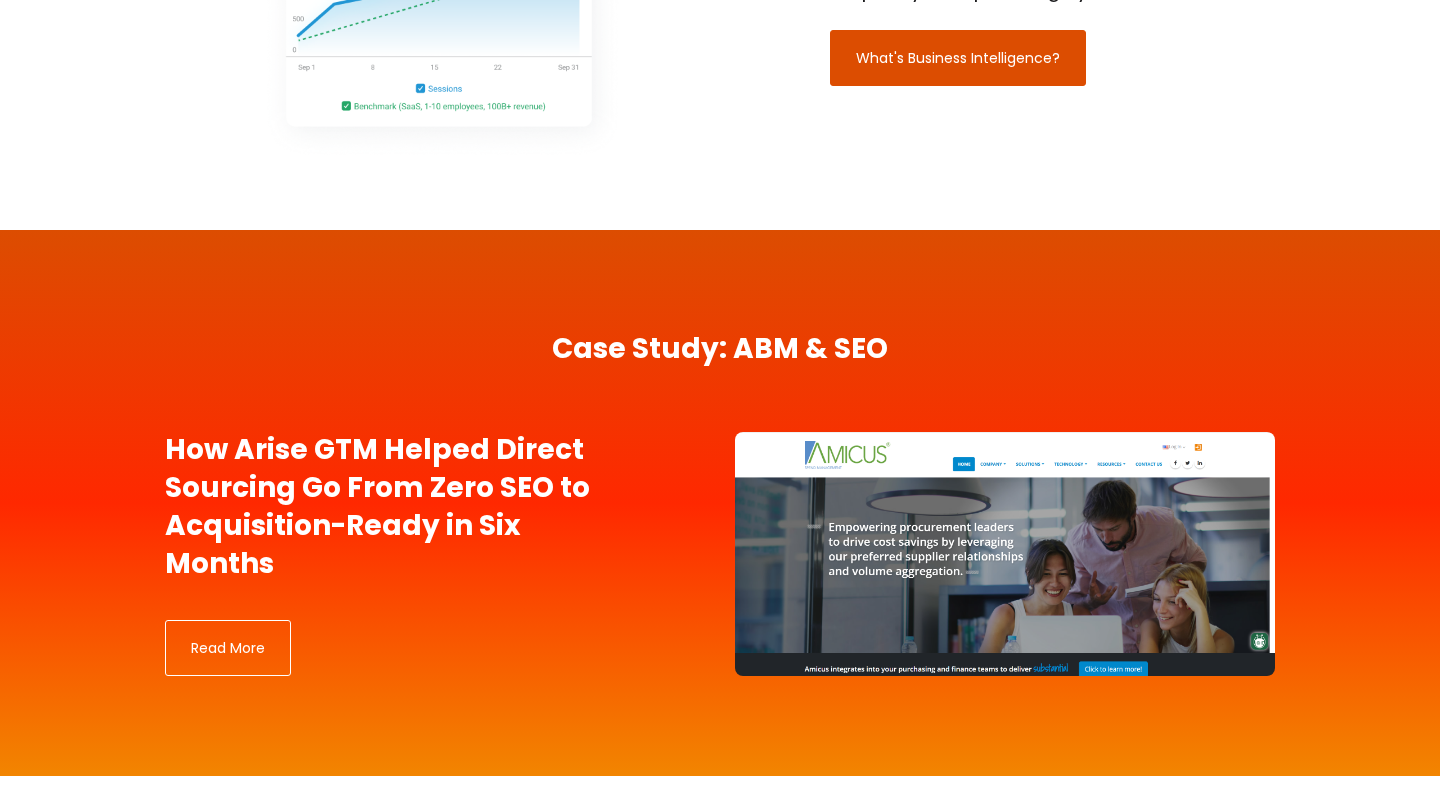 scroll, scrollTop: 3814, scrollLeft: 0, axis: vertical 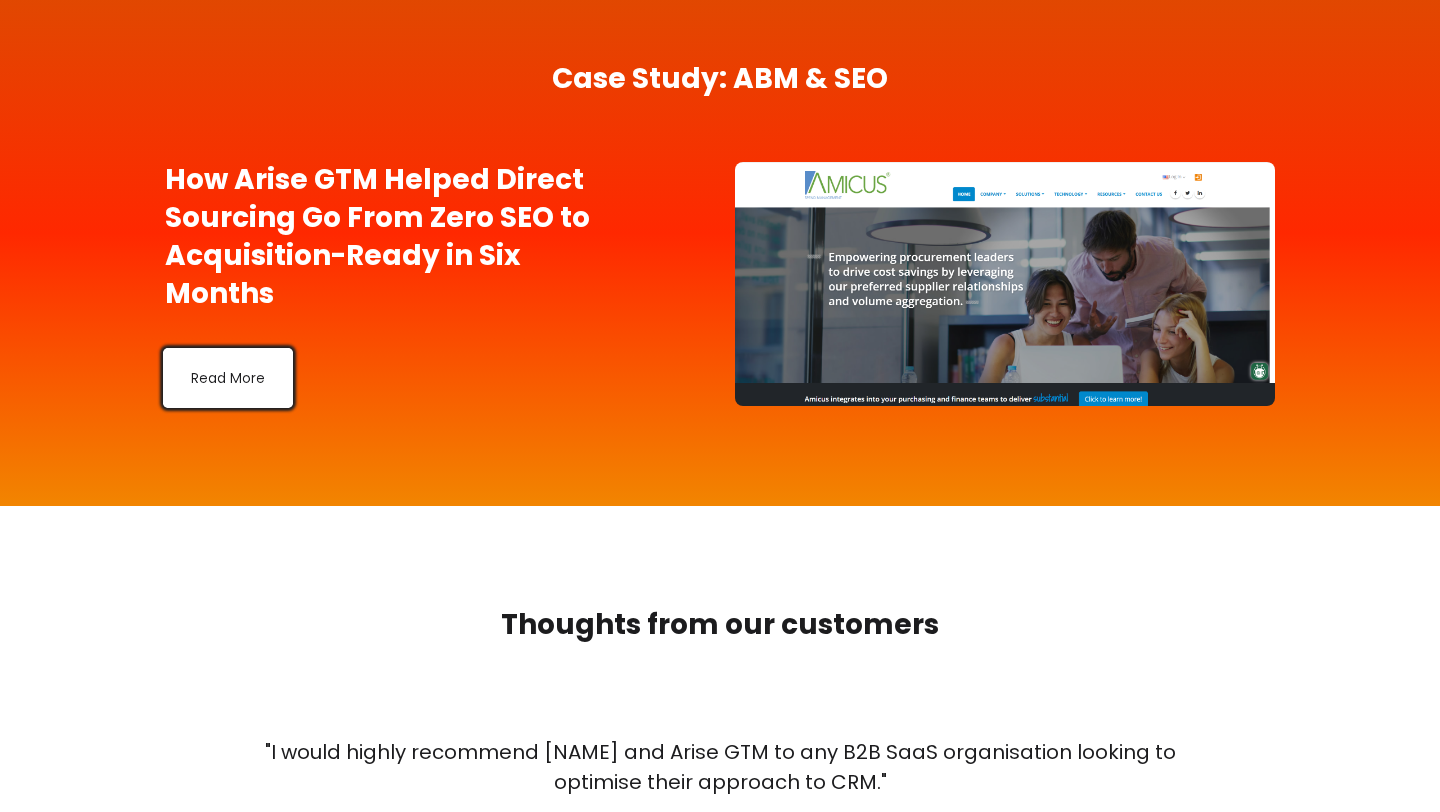 click on "Read More" at bounding box center (228, 378) 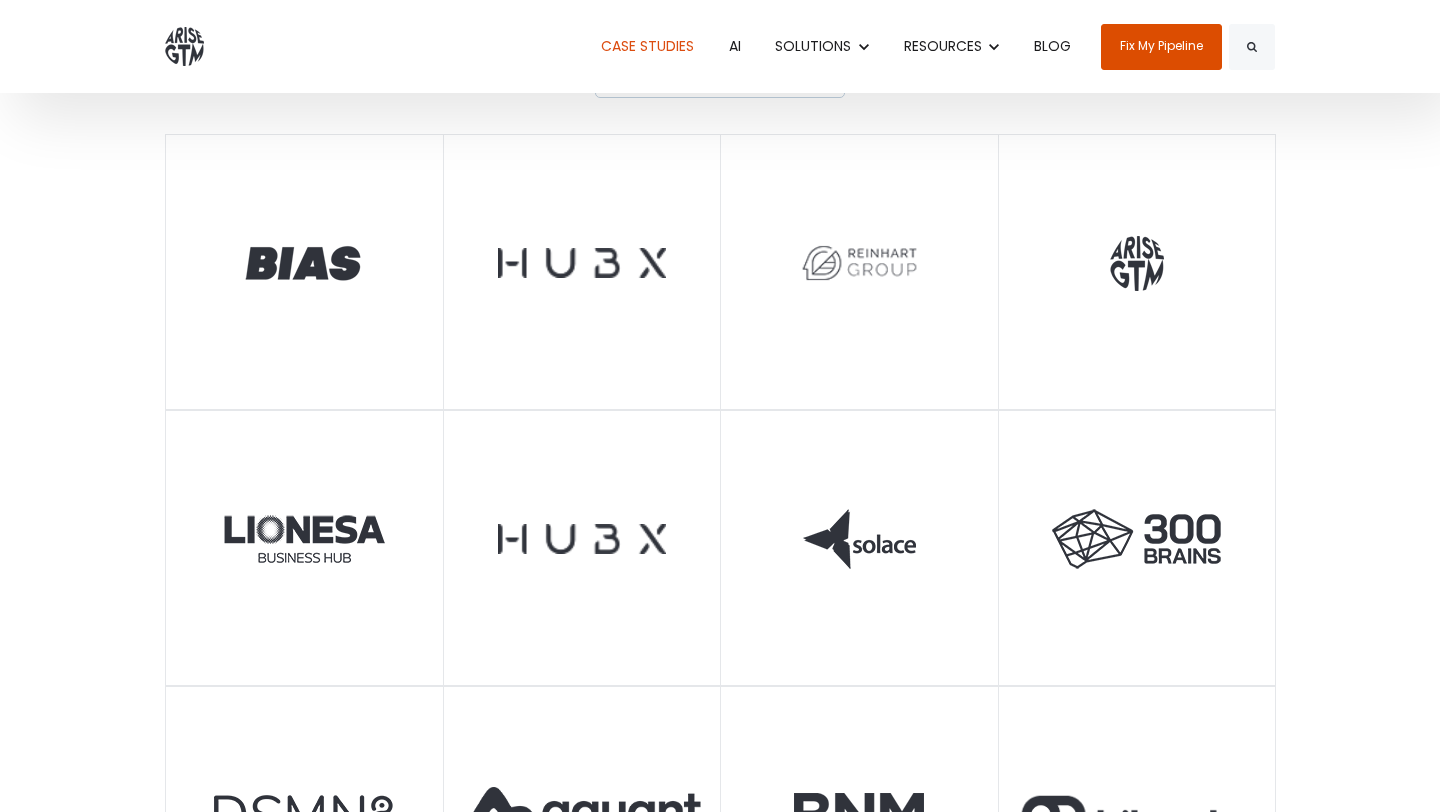 scroll, scrollTop: 0, scrollLeft: 0, axis: both 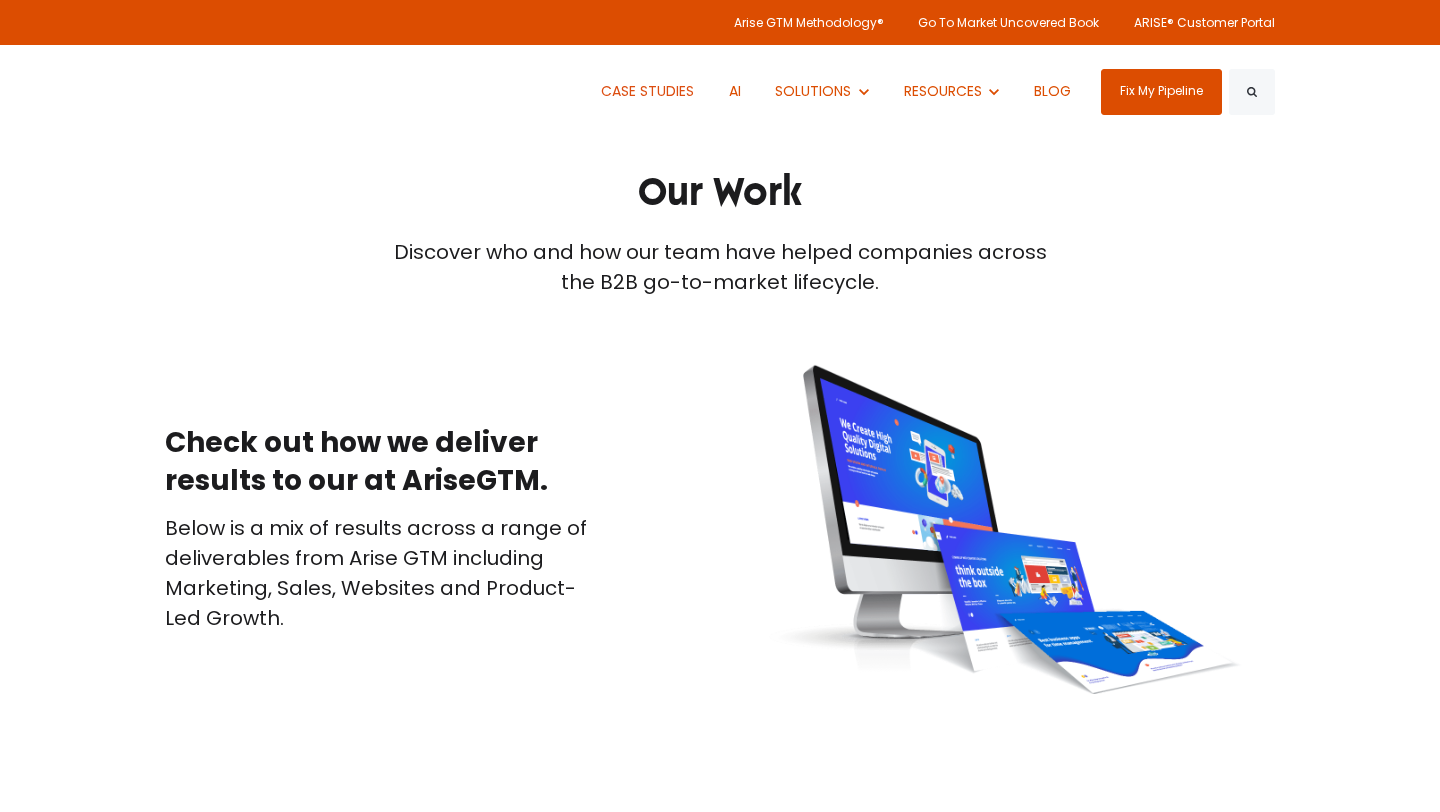 click on "Check out how we deliver results to our at AriseGTM.
Below is a mix of results across a range of deliverables from Arise GTM including Marketing, Sales, Websites and Product-Led Growth." at bounding box center (720, 529) 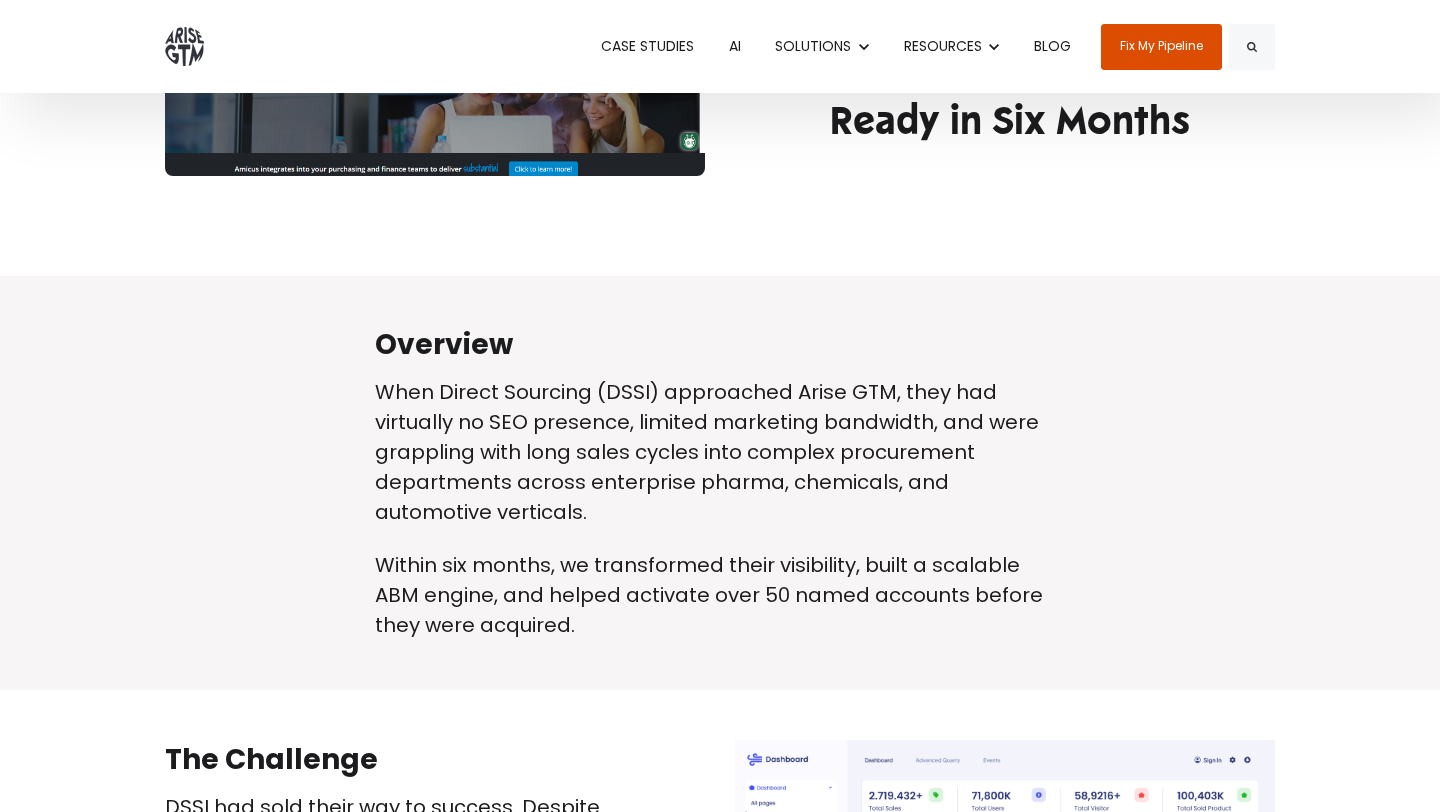 scroll, scrollTop: 0, scrollLeft: 0, axis: both 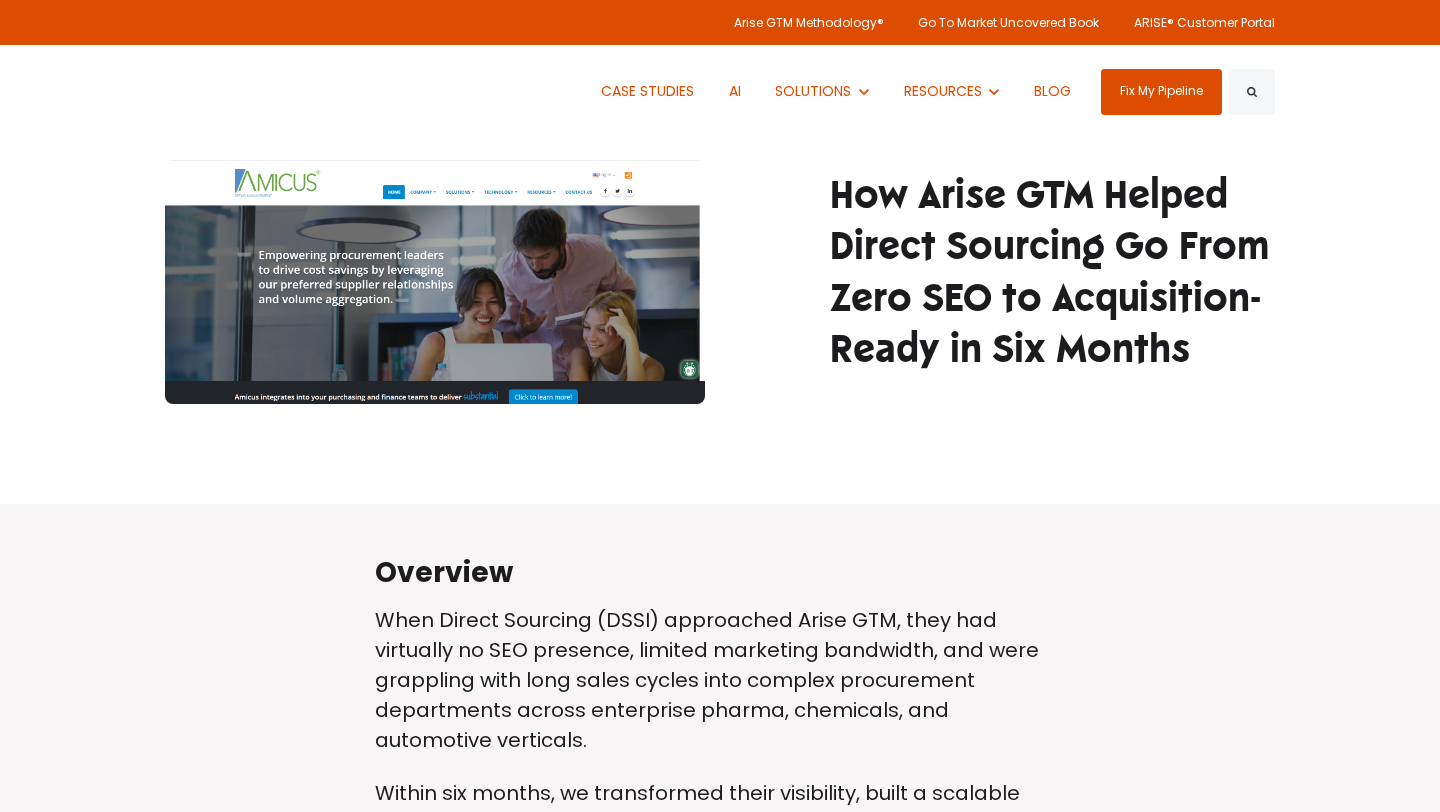 drag, startPoint x: 820, startPoint y: 183, endPoint x: 1191, endPoint y: 361, distance: 411.49118 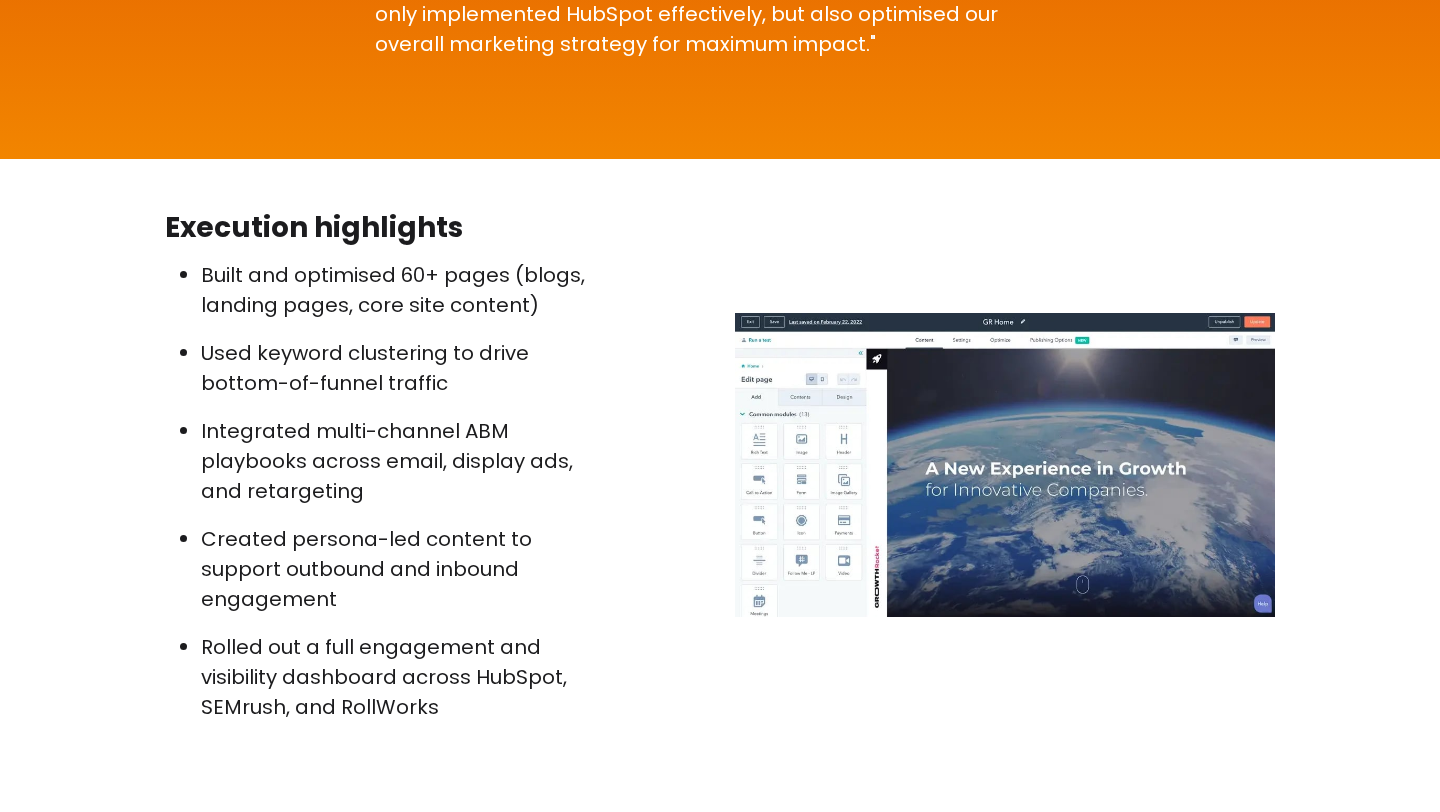scroll, scrollTop: 3874, scrollLeft: 0, axis: vertical 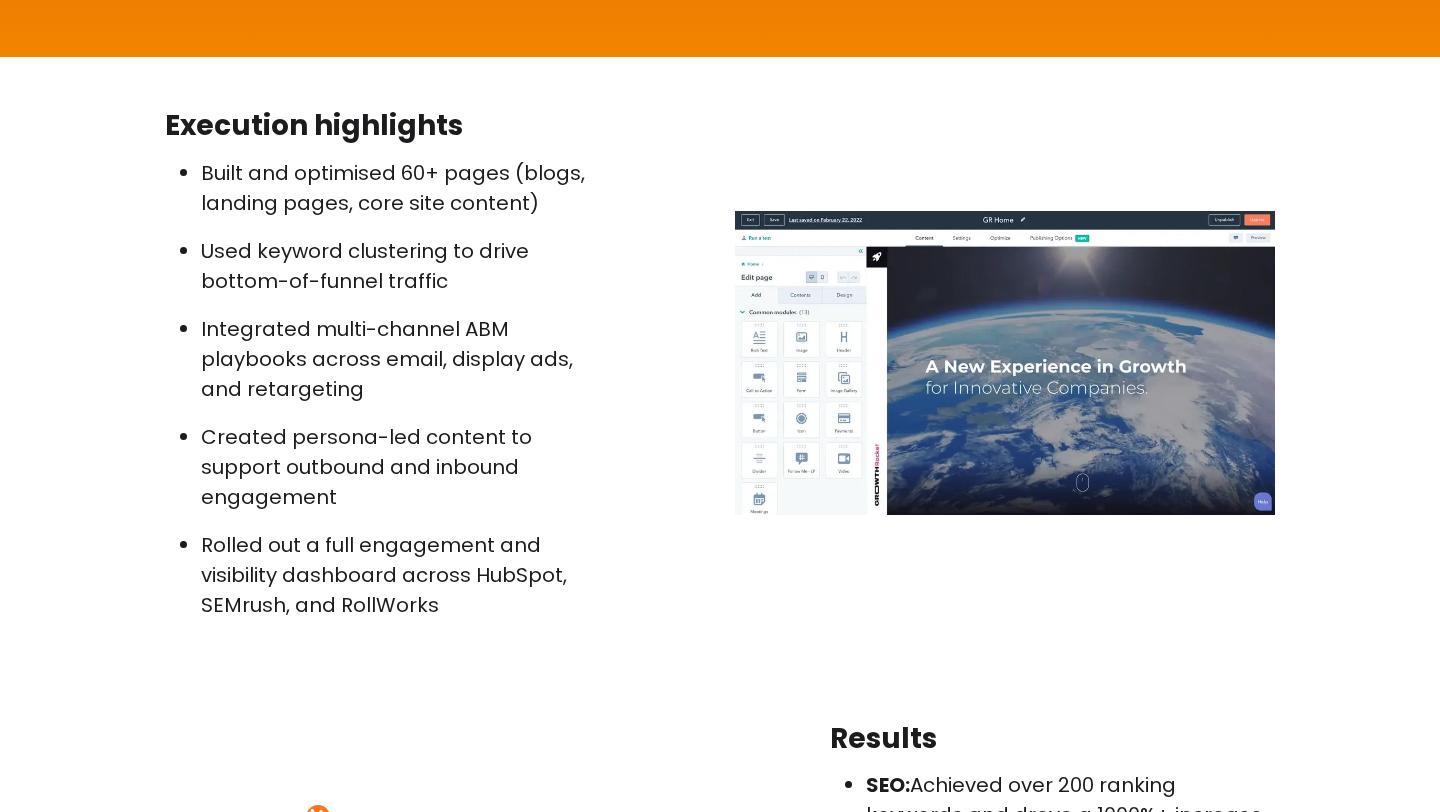click on "Built and optimised 60+ pages (blogs, landing pages, core site content)" at bounding box center (393, 188) 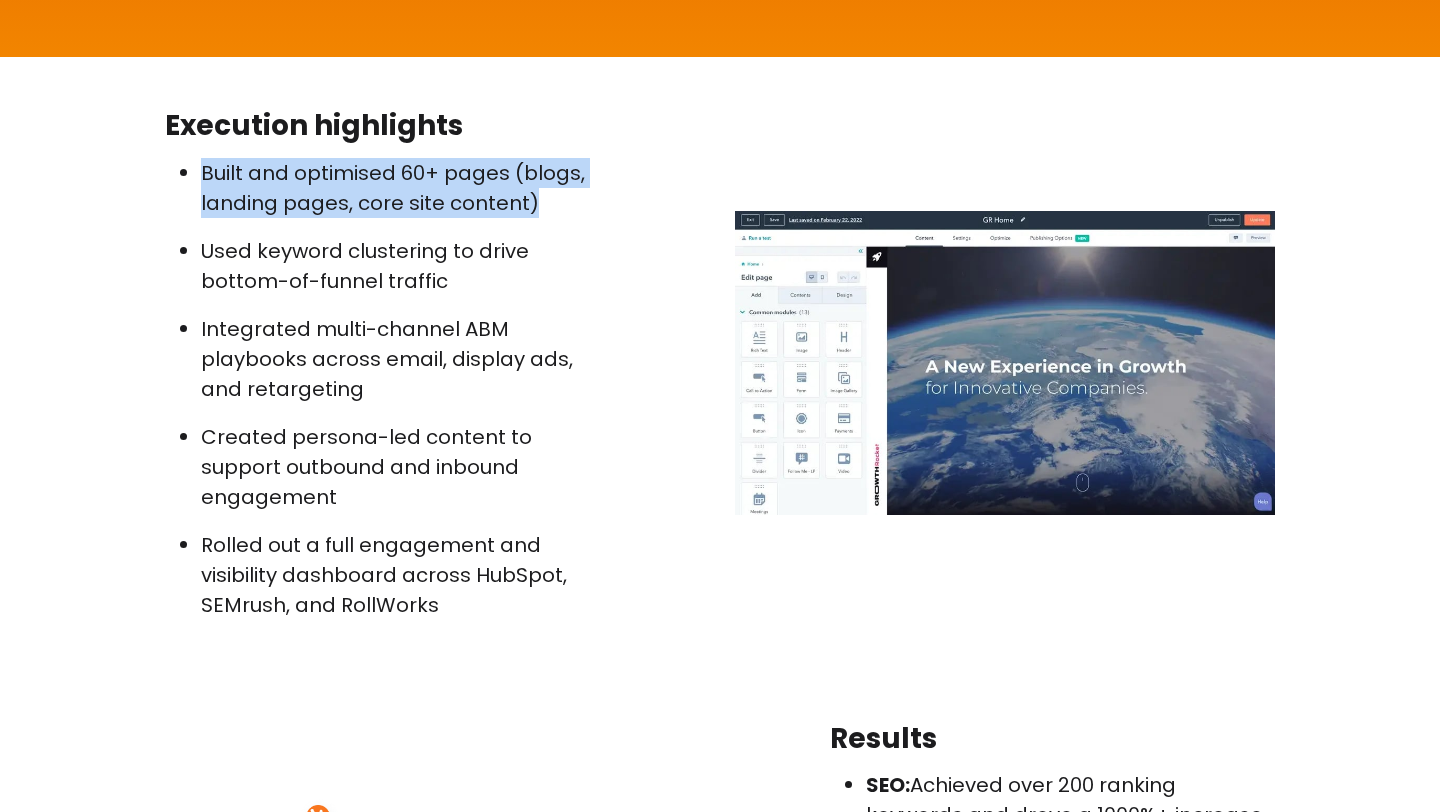 drag, startPoint x: 185, startPoint y: 174, endPoint x: 580, endPoint y: 211, distance: 396.72913 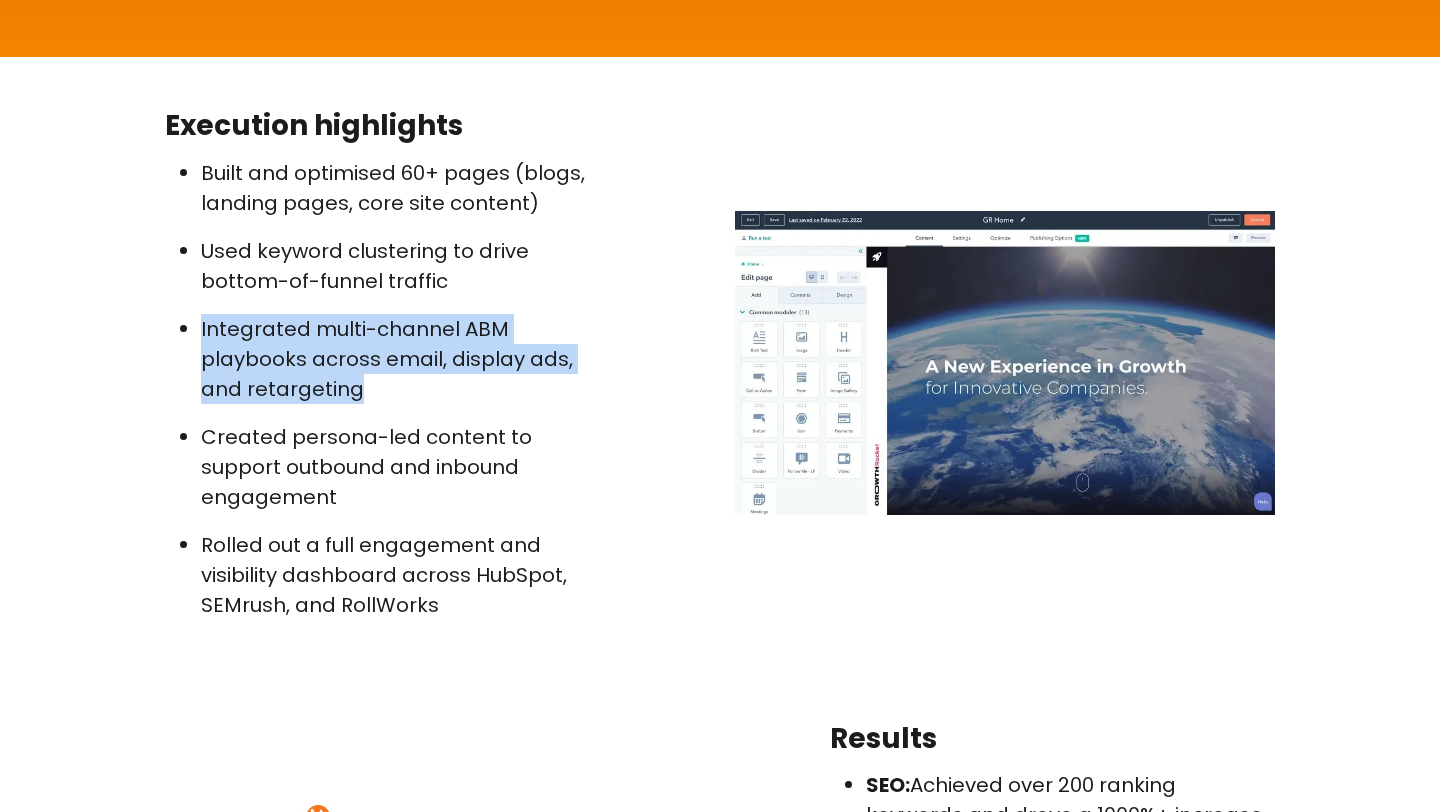 drag, startPoint x: 200, startPoint y: 322, endPoint x: 435, endPoint y: 397, distance: 246.67793 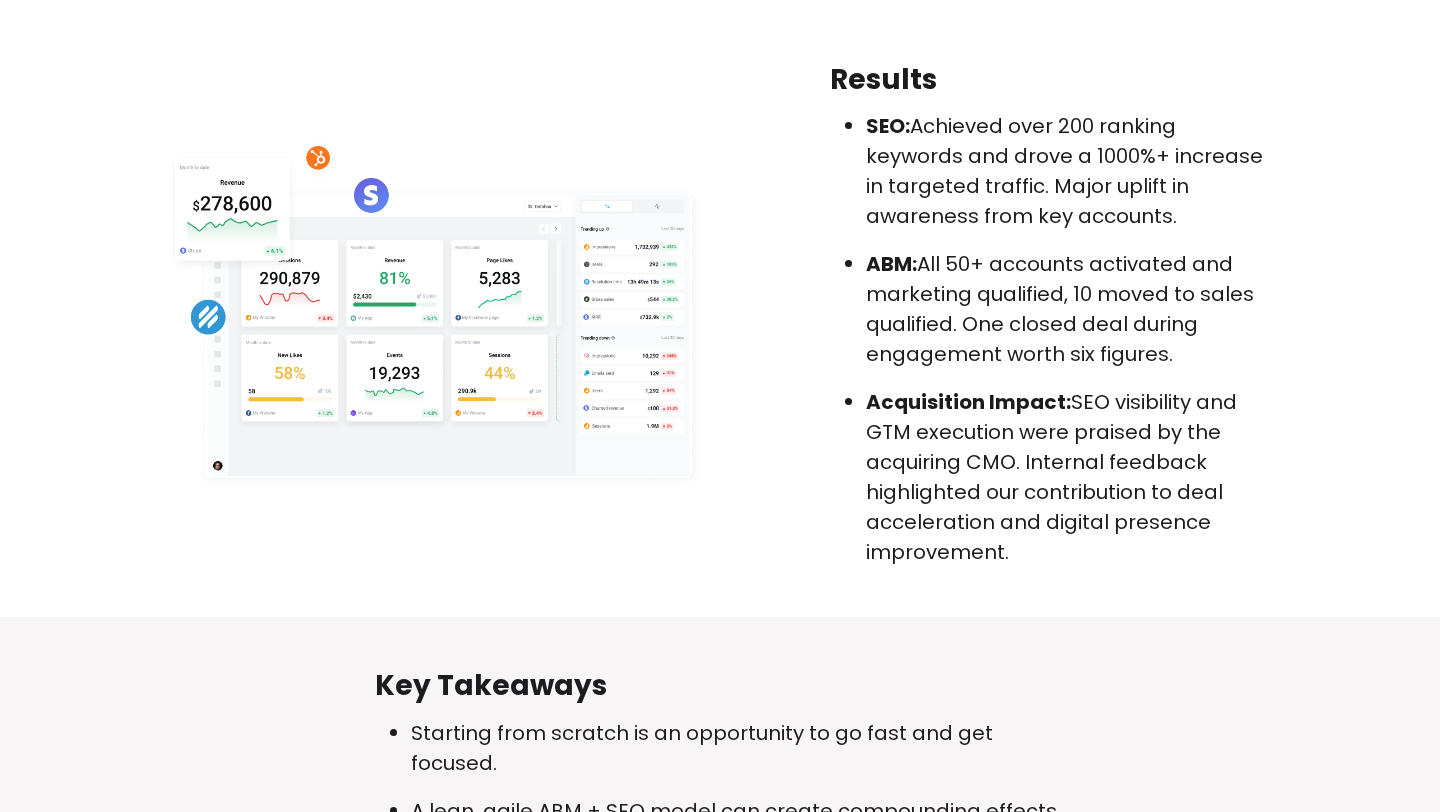 scroll, scrollTop: 4673, scrollLeft: 0, axis: vertical 